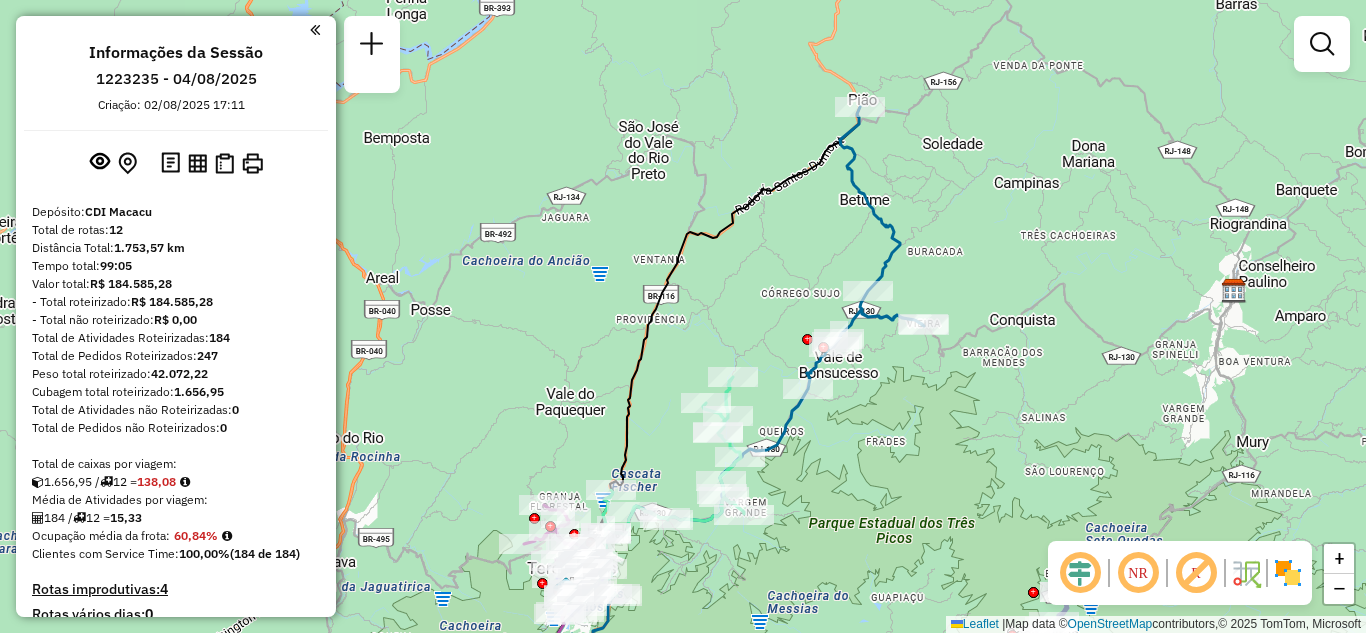 scroll, scrollTop: 0, scrollLeft: 0, axis: both 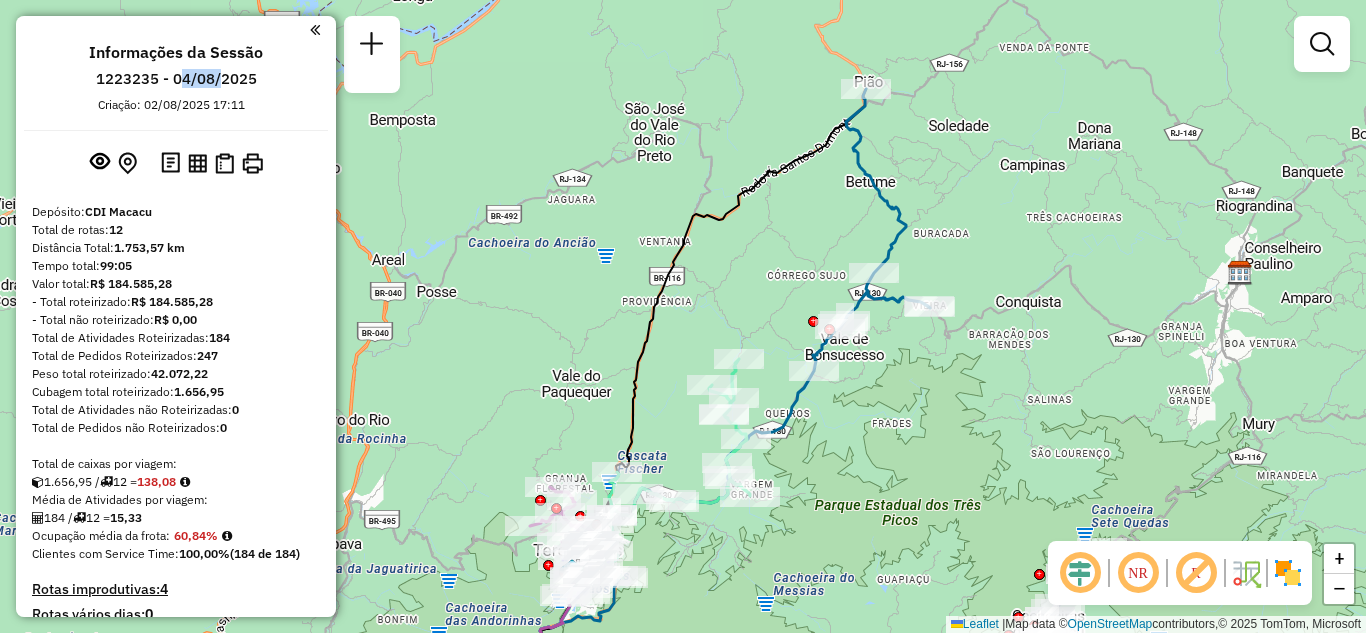 drag, startPoint x: 945, startPoint y: 214, endPoint x: 956, endPoint y: 168, distance: 47.296936 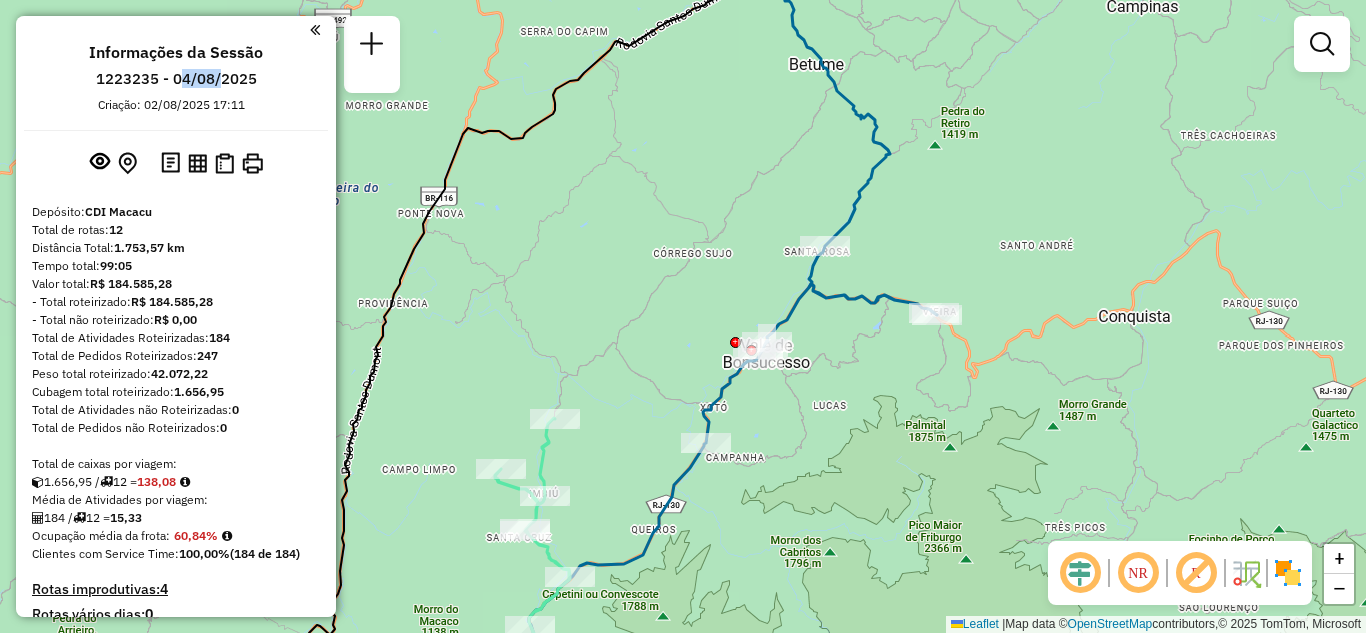 click on "Janela de atendimento Grade de atendimento Capacidade Transportadoras Veículos Cliente Pedidos  Rotas Selecione os dias de semana para filtrar as janelas de atendimento  Seg   Ter   Qua   Qui   Sex   Sáb   Dom  Informe o período da janela de atendimento: De: Até:  Filtrar exatamente a janela do cliente  Considerar janela de atendimento padrão  Selecione os dias de semana para filtrar as grades de atendimento  Seg   Ter   Qua   Qui   Sex   Sáb   Dom   Considerar clientes sem dia de atendimento cadastrado  Clientes fora do dia de atendimento selecionado Filtrar as atividades entre os valores definidos abaixo:  Peso mínimo:   Peso máximo:   Cubagem mínima:   Cubagem máxima:   De:   Até:  Filtrar as atividades entre o tempo de atendimento definido abaixo:  De:   Até:   Considerar capacidade total dos clientes não roteirizados Transportadora: Selecione um ou mais itens Tipo de veículo: Selecione um ou mais itens Veículo: Selecione um ou mais itens Motorista: Selecione um ou mais itens Nome: Rótulo:" 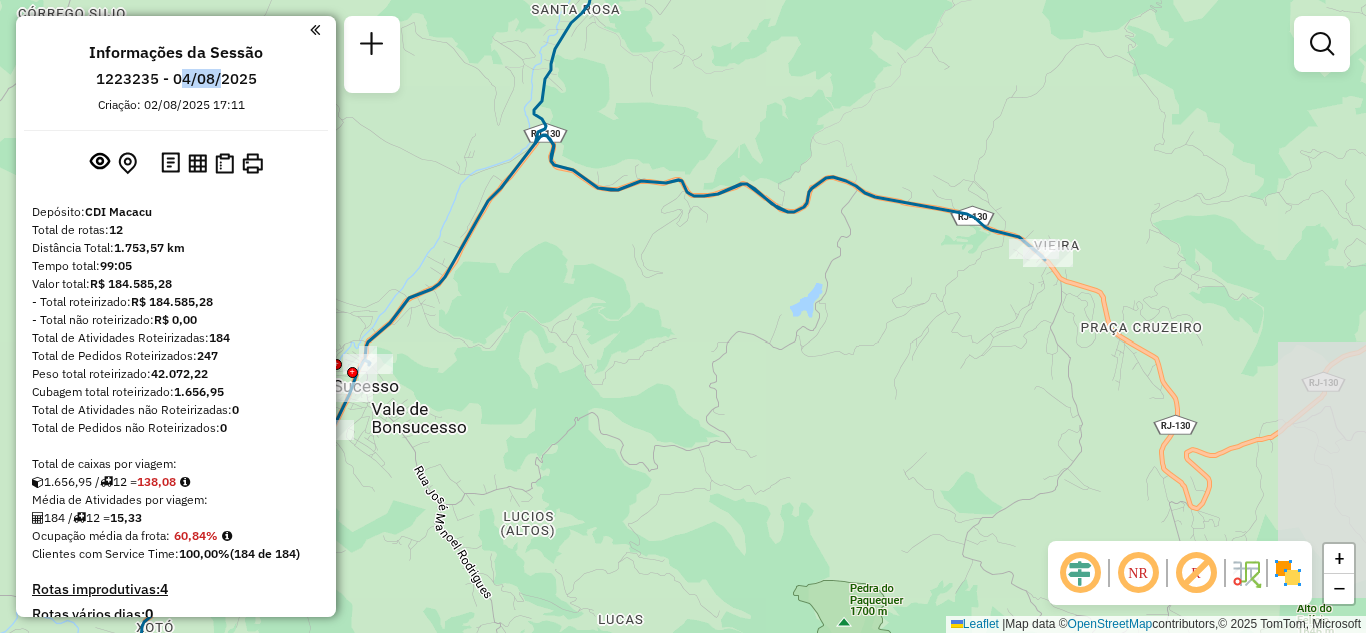 drag, startPoint x: 831, startPoint y: 396, endPoint x: 842, endPoint y: 454, distance: 59.03389 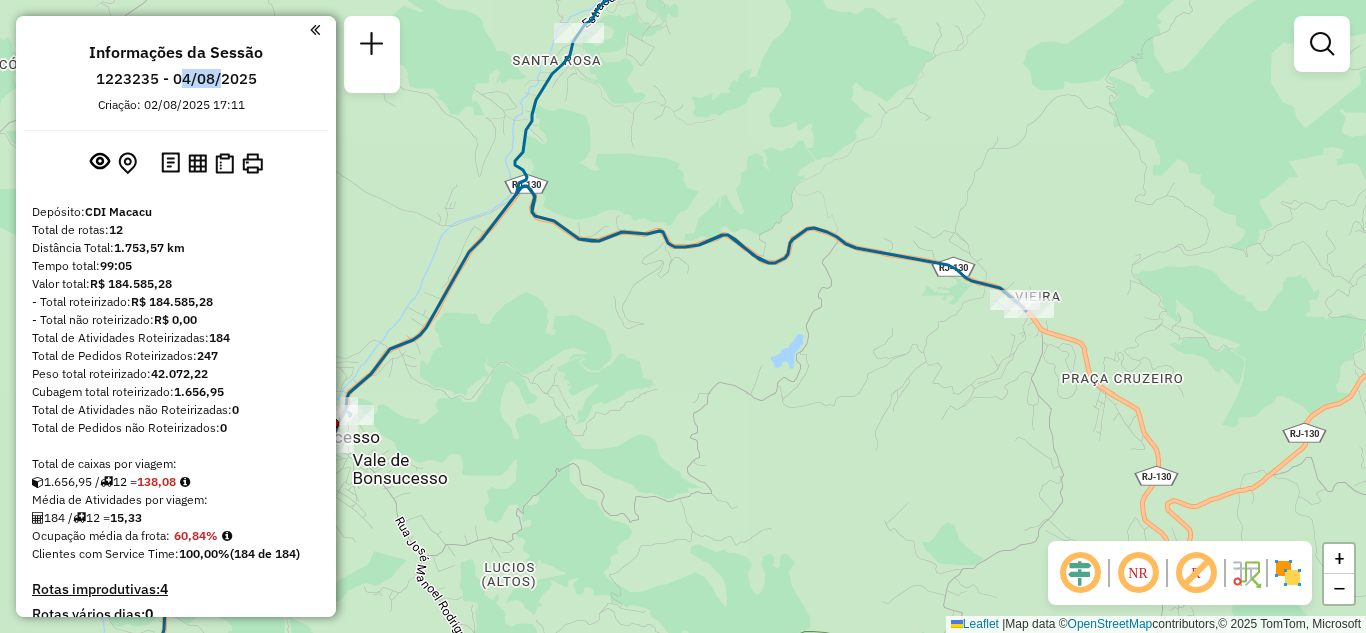 drag, startPoint x: 829, startPoint y: 350, endPoint x: 656, endPoint y: 315, distance: 176.50496 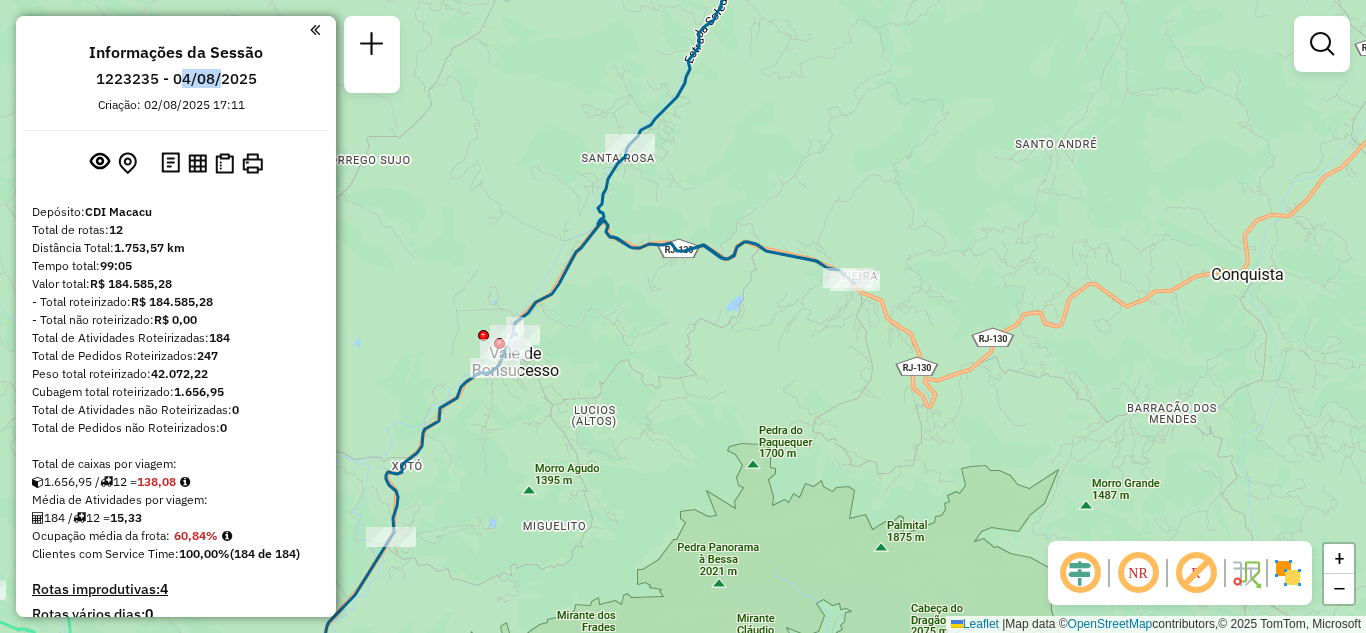 drag, startPoint x: 640, startPoint y: 374, endPoint x: 734, endPoint y: 355, distance: 95.90099 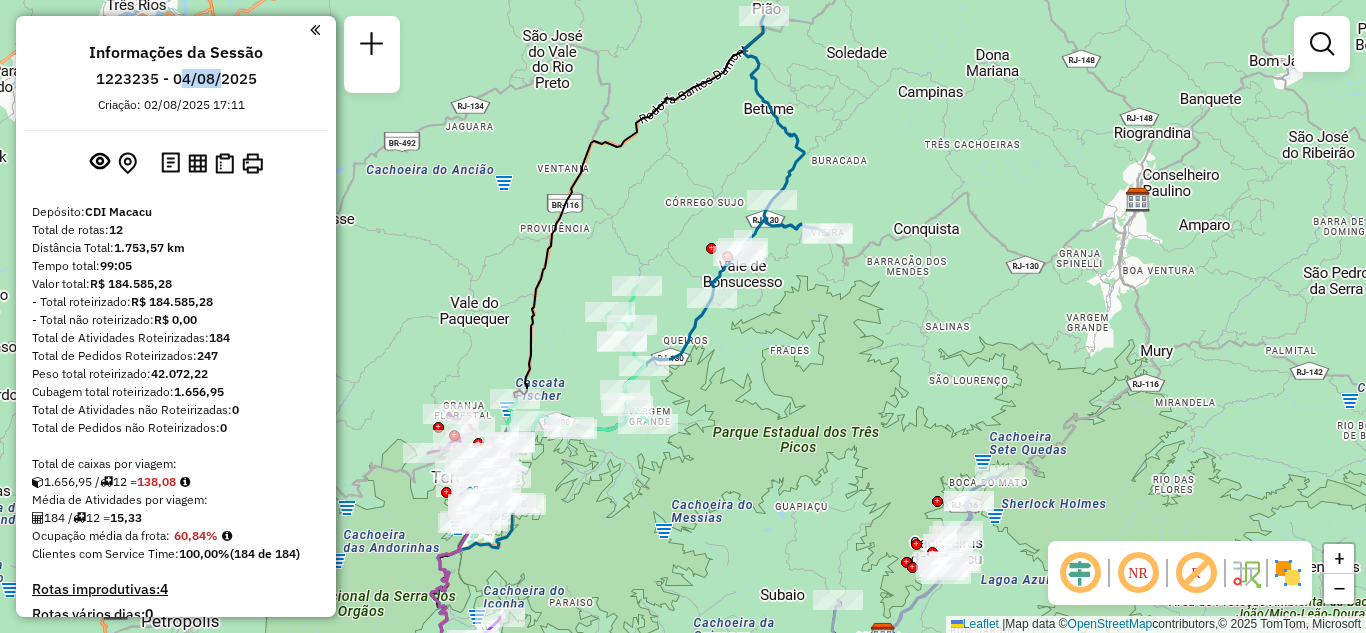drag, startPoint x: 676, startPoint y: 490, endPoint x: 775, endPoint y: 425, distance: 118.43141 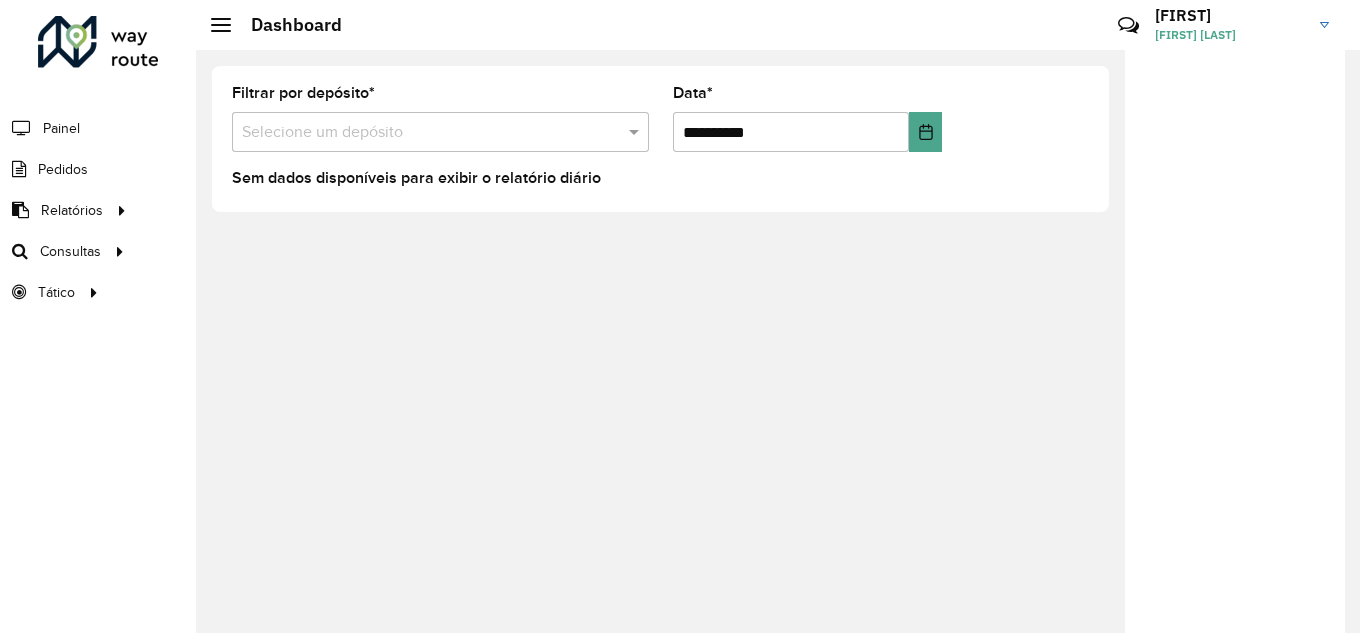 scroll, scrollTop: 0, scrollLeft: 0, axis: both 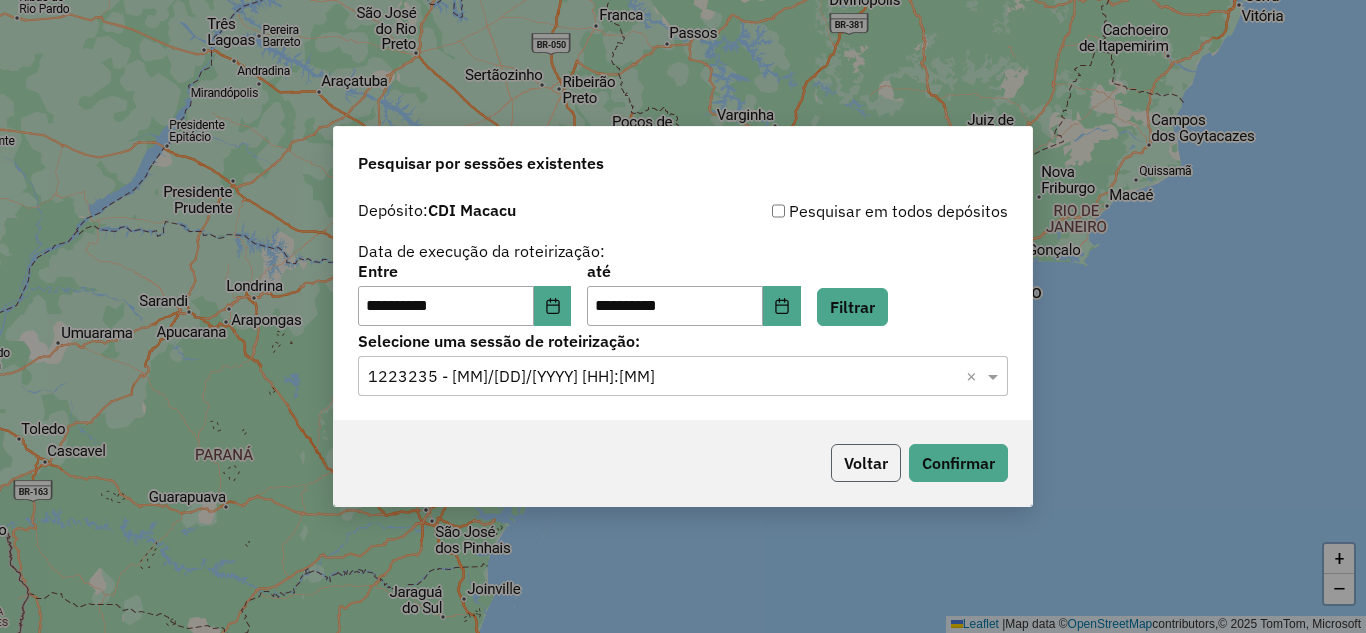 click on "Voltar" 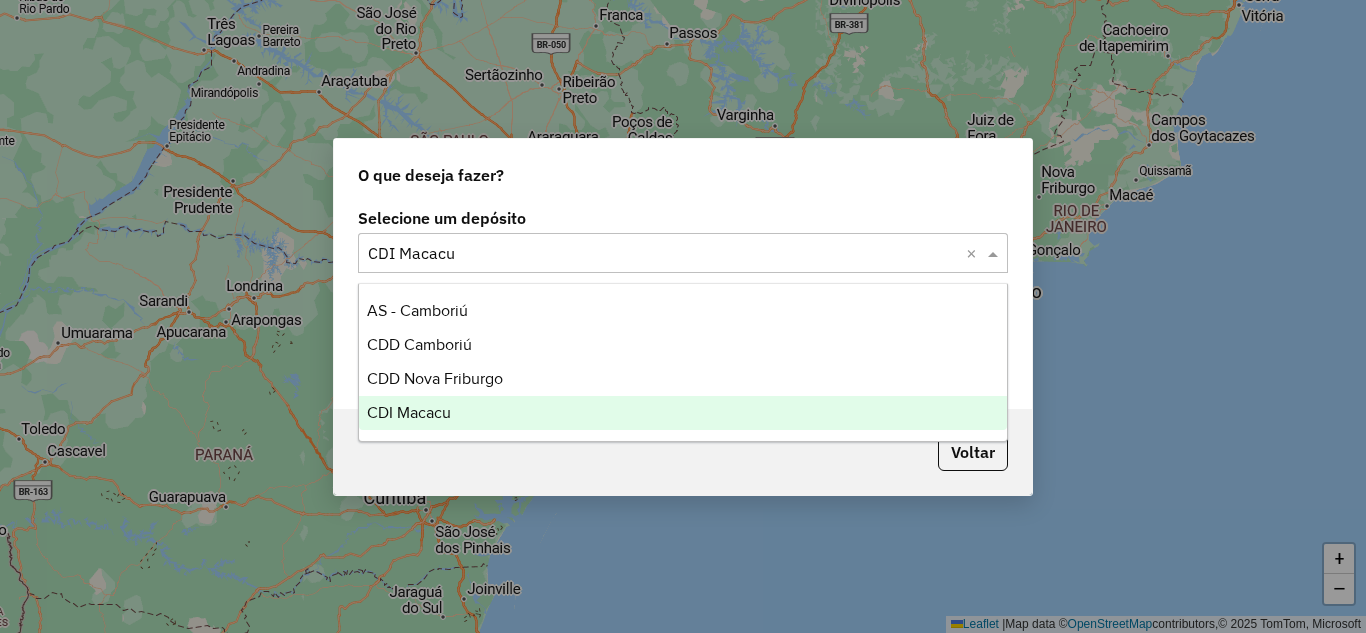 click 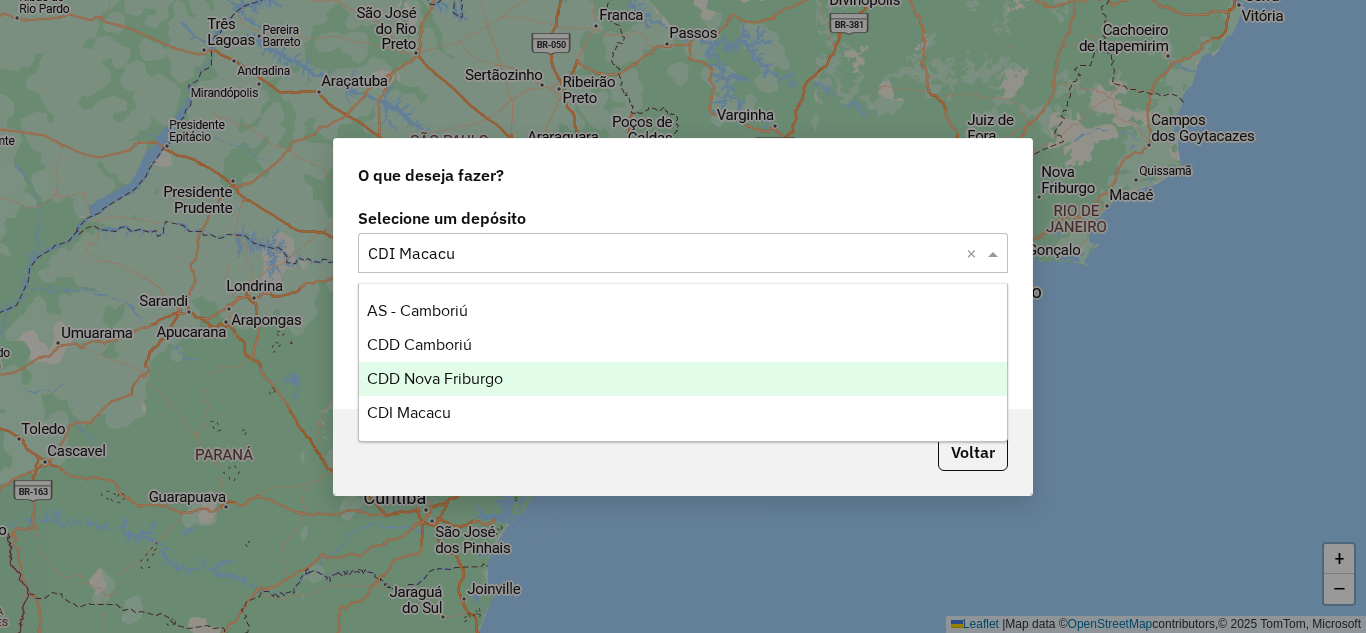 click on "CDD Nova Friburgo" at bounding box center (683, 379) 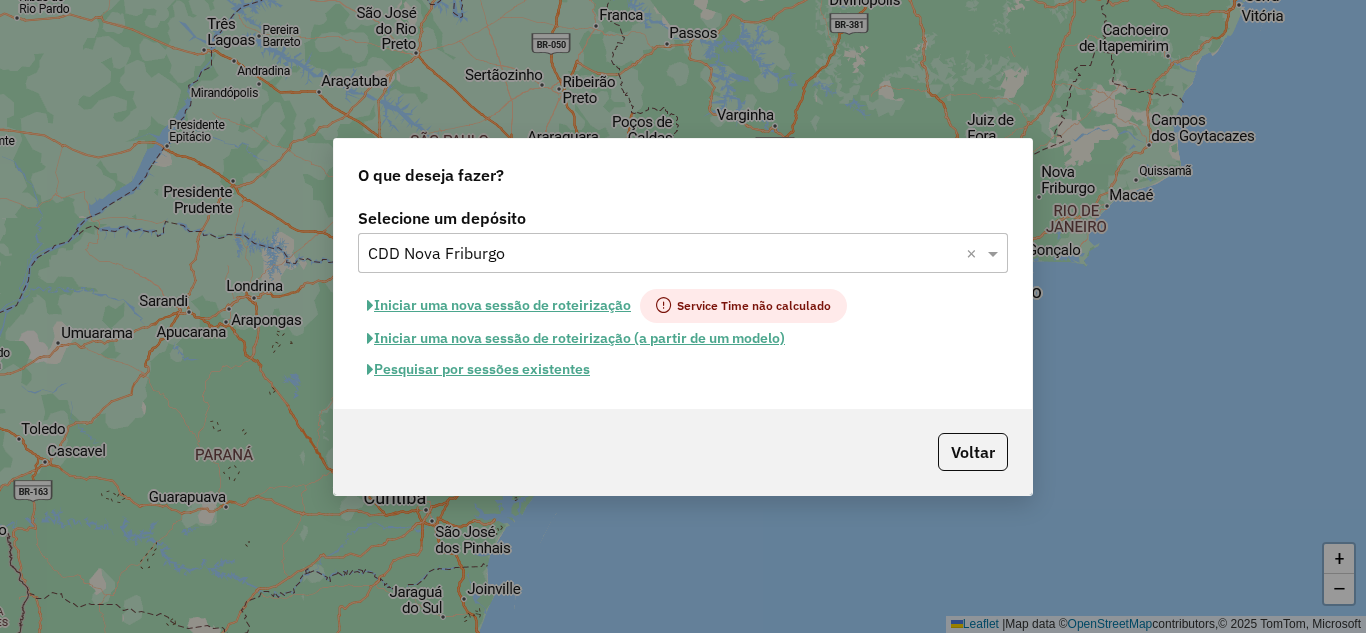 click on "Pesquisar por sessões existentes" 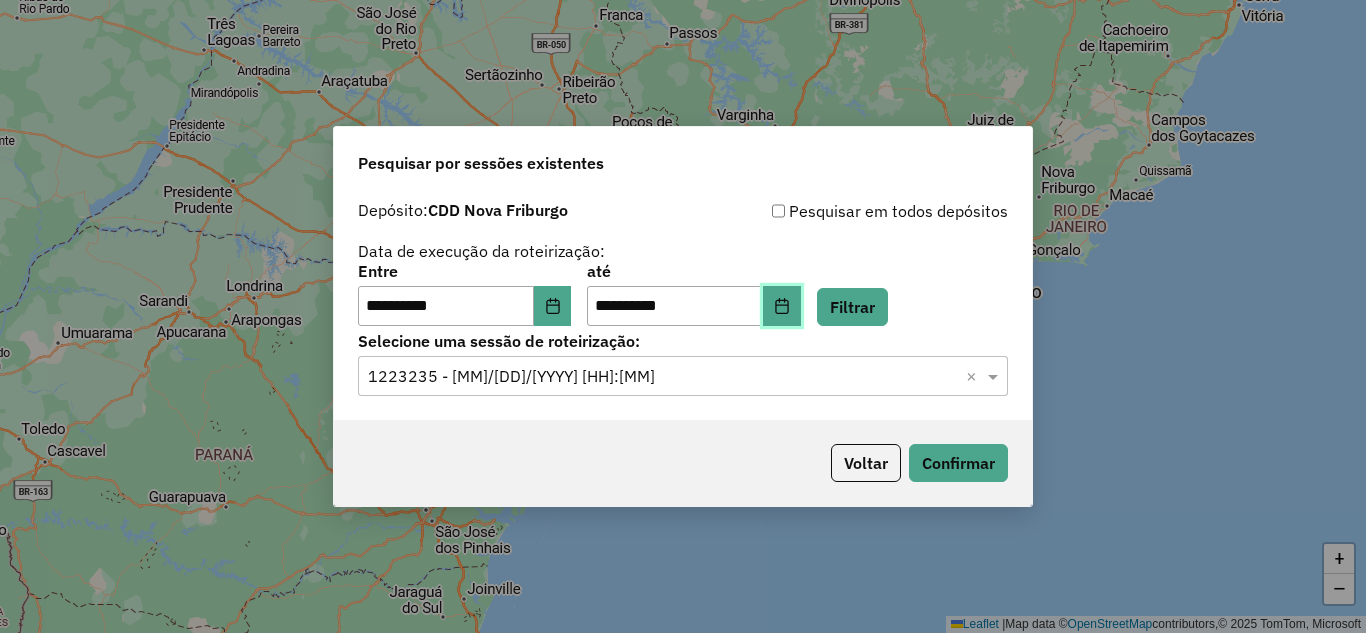 click 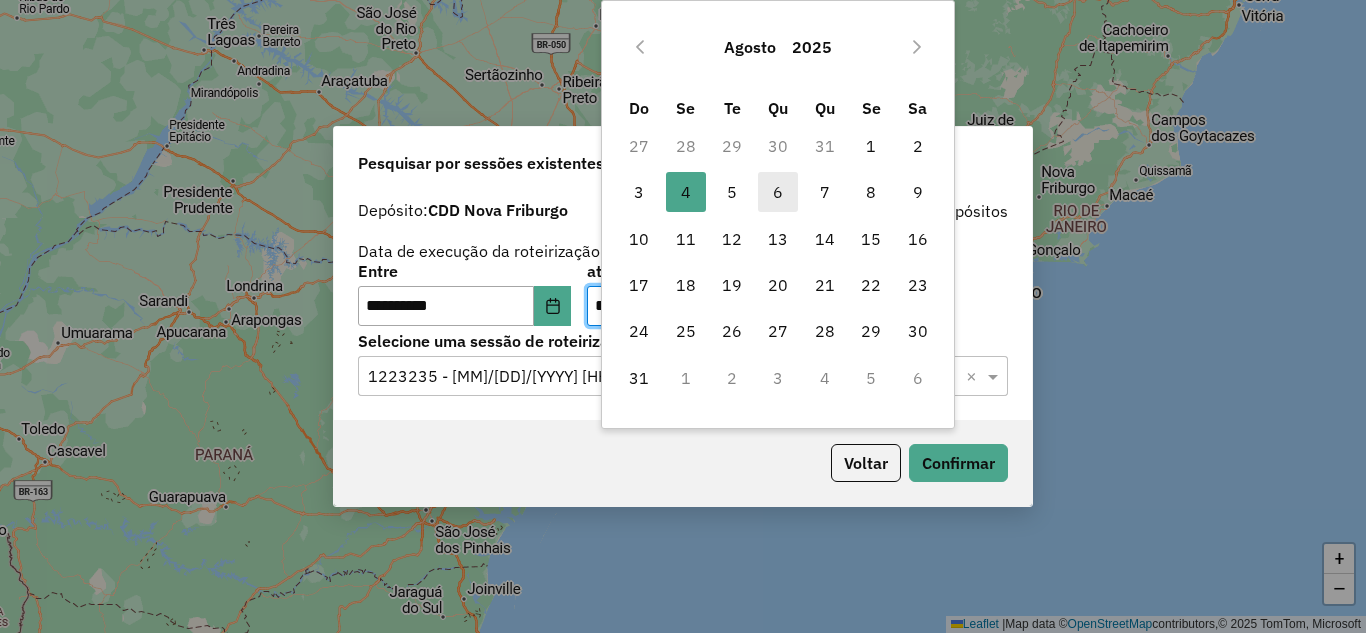 click on "6" at bounding box center [778, 192] 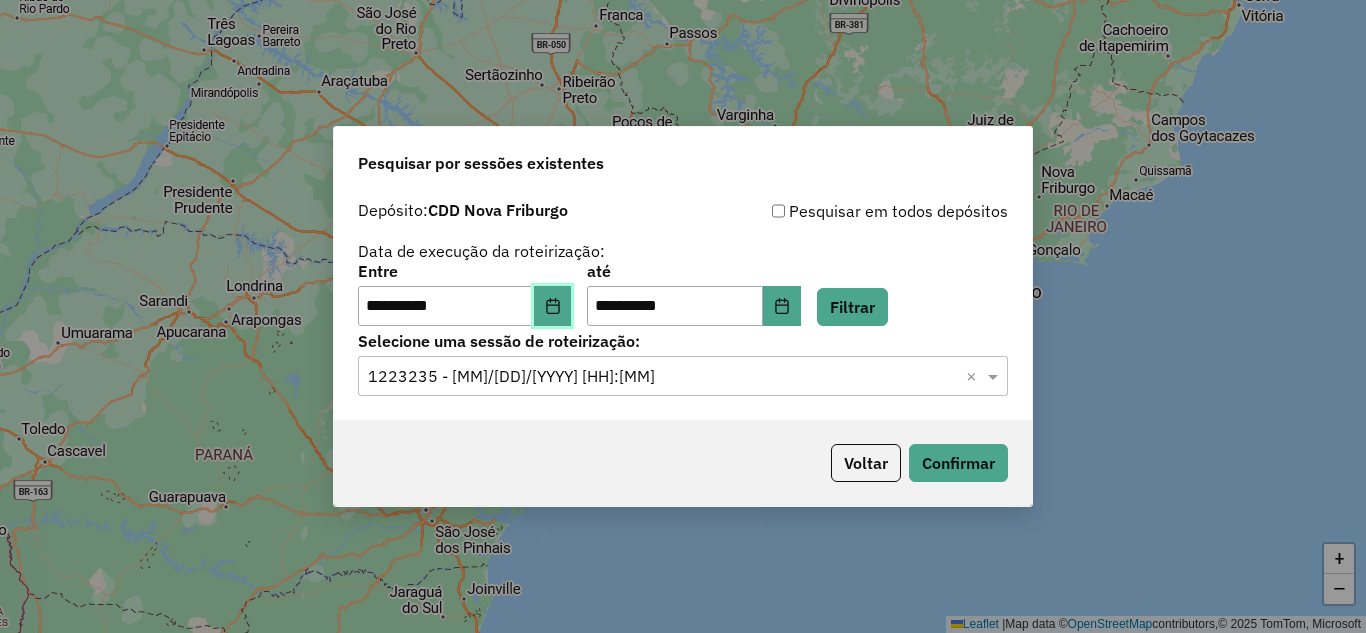 click 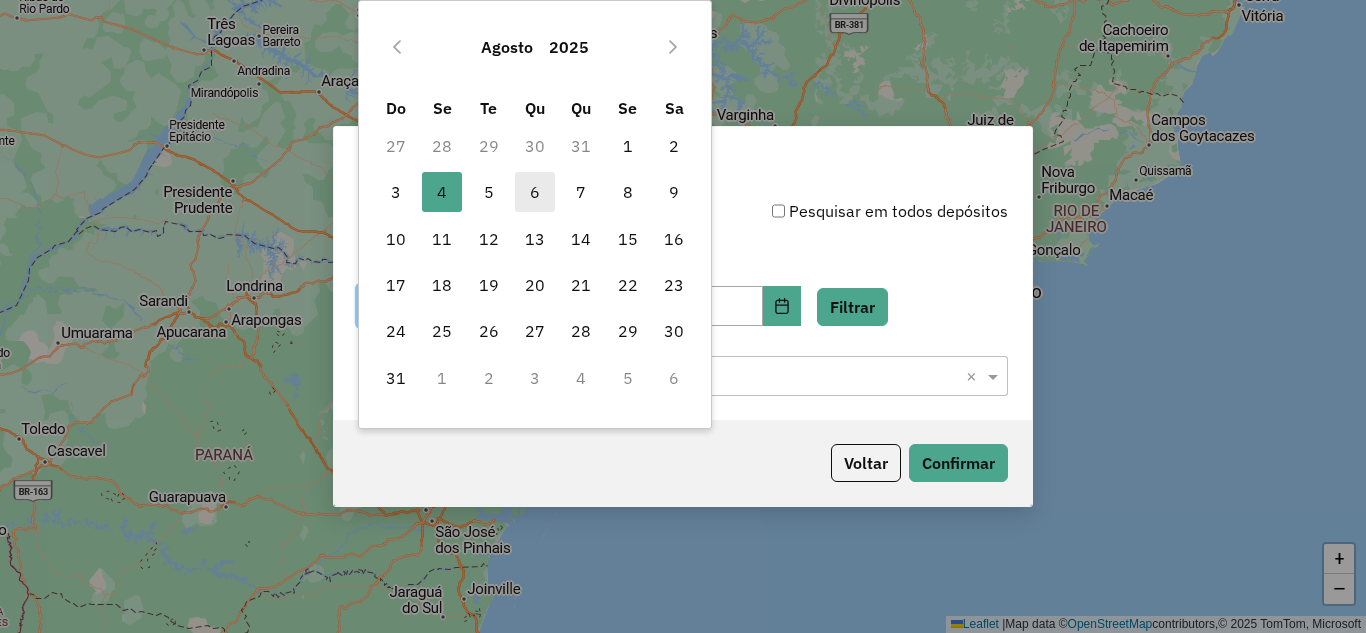 click on "6" at bounding box center [535, 192] 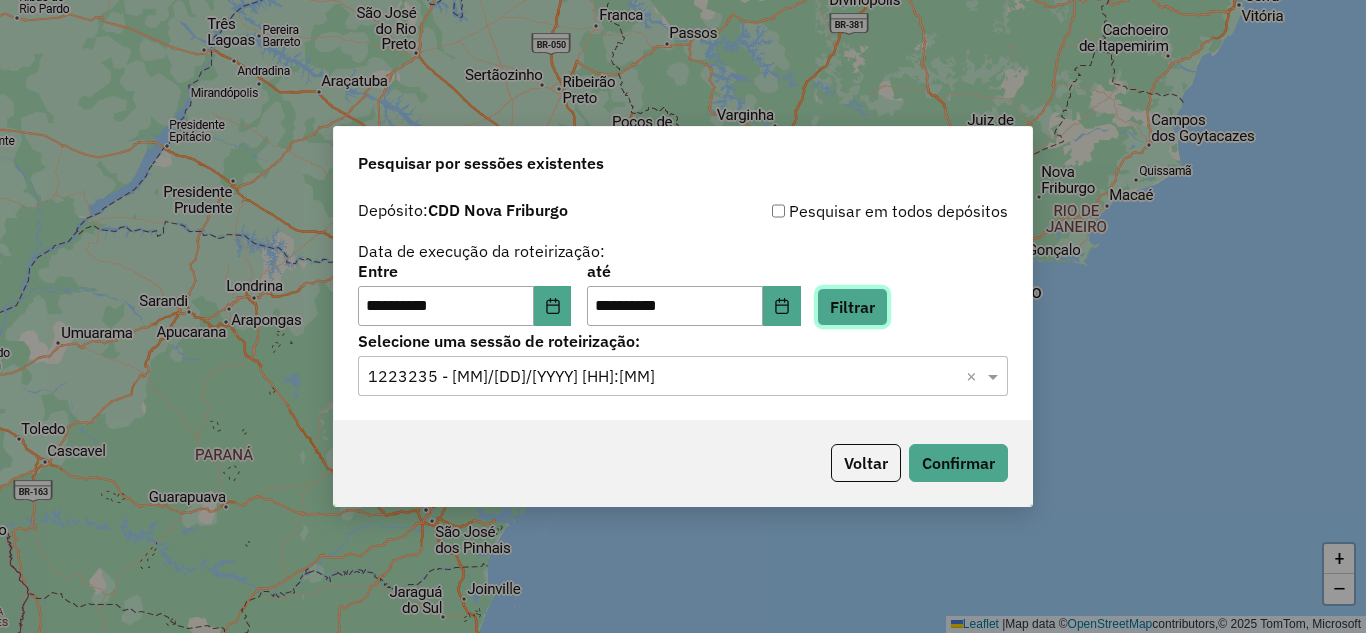 click on "Filtrar" 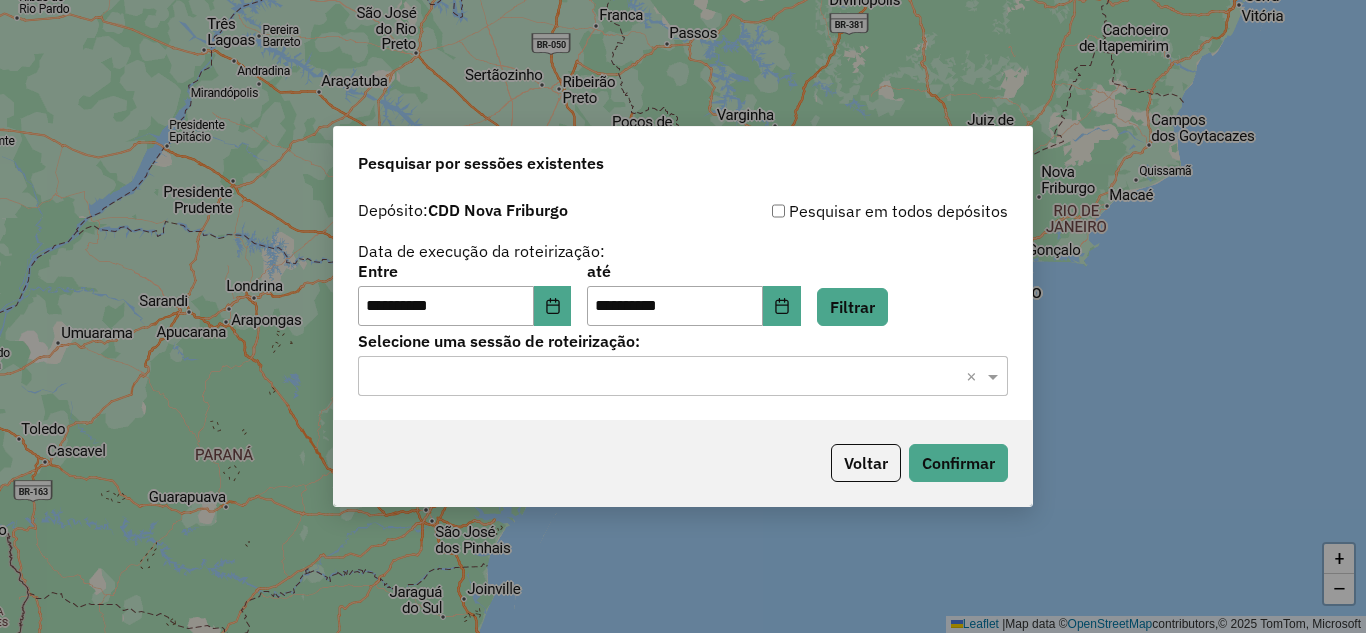click 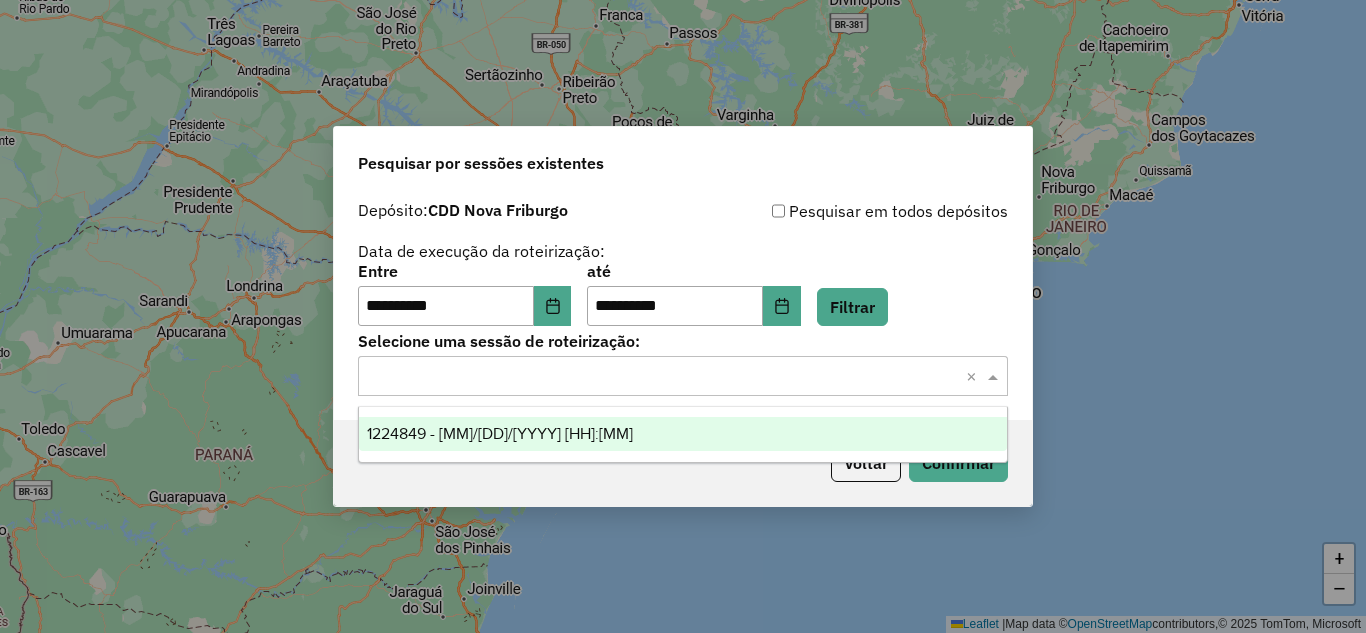 click on "1224849 - 06/08/2025 20:16" at bounding box center [683, 434] 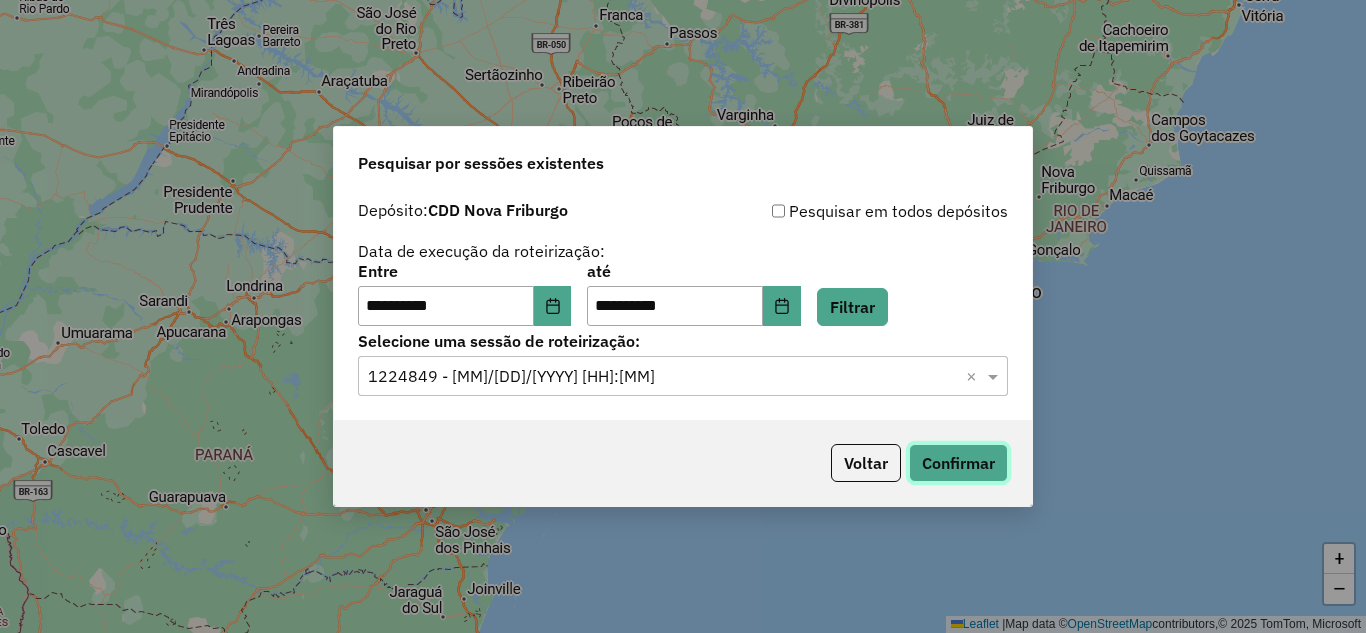 click on "Confirmar" 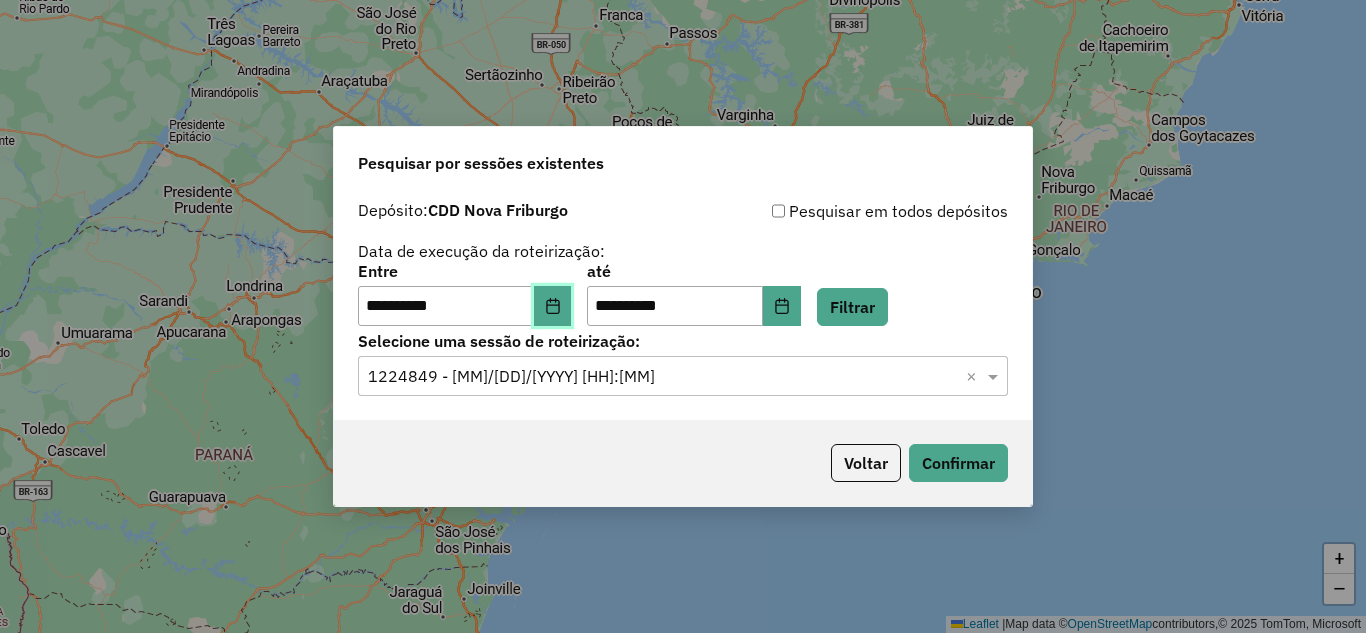 click at bounding box center [553, 306] 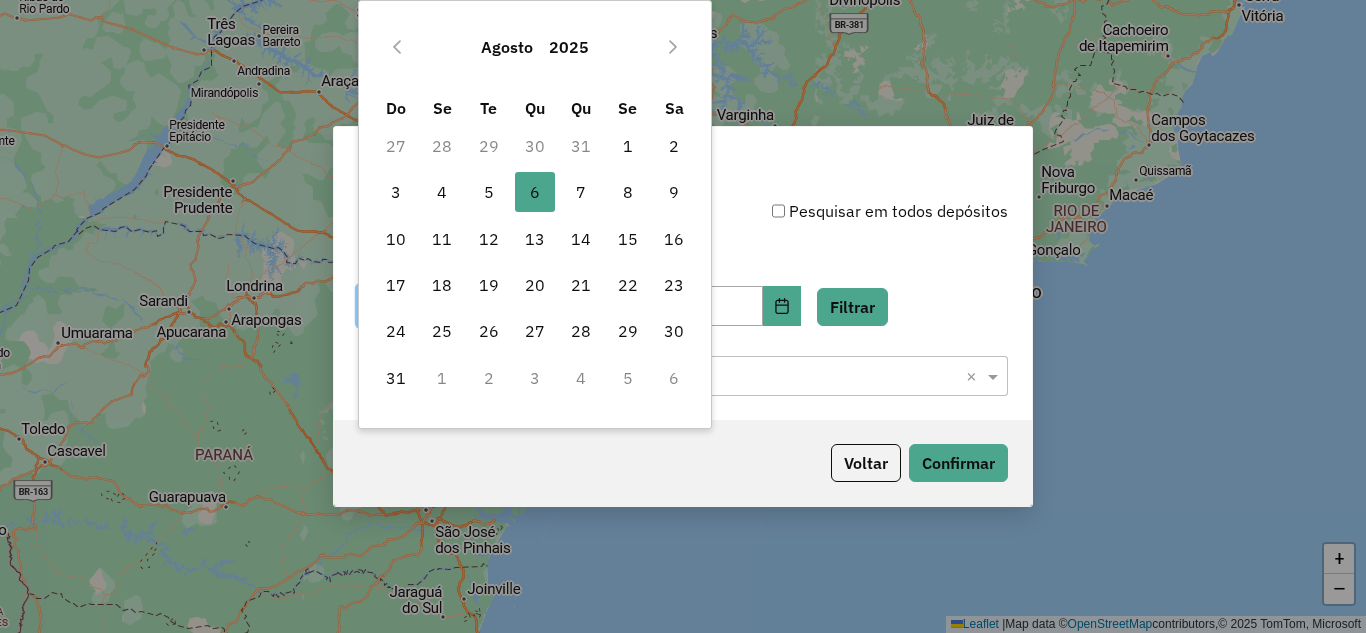 click on "4" at bounding box center (442, 192) 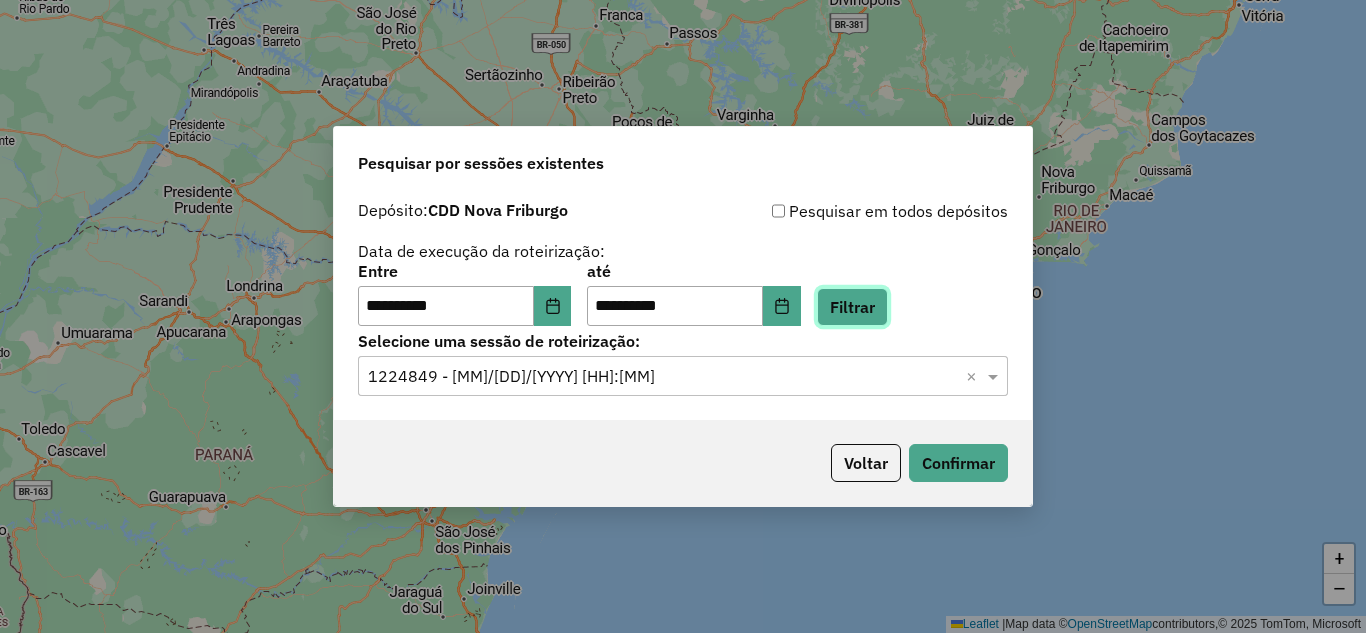 click on "Filtrar" 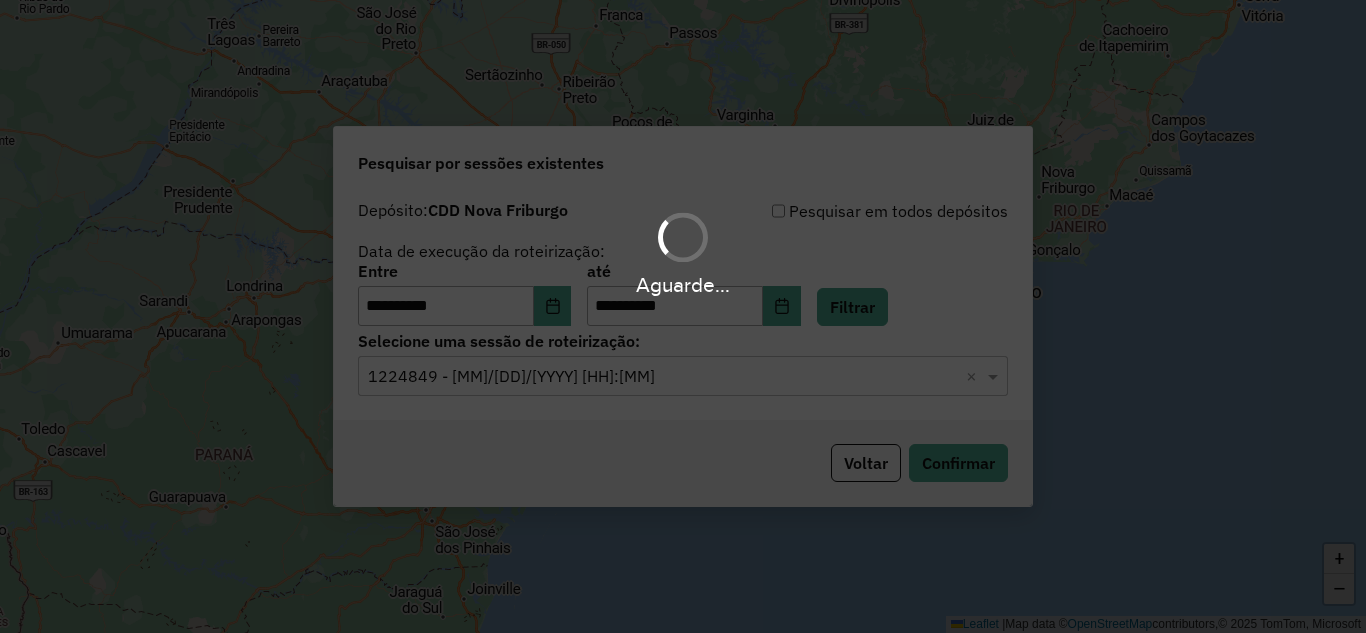 click on "**********" at bounding box center [683, 316] 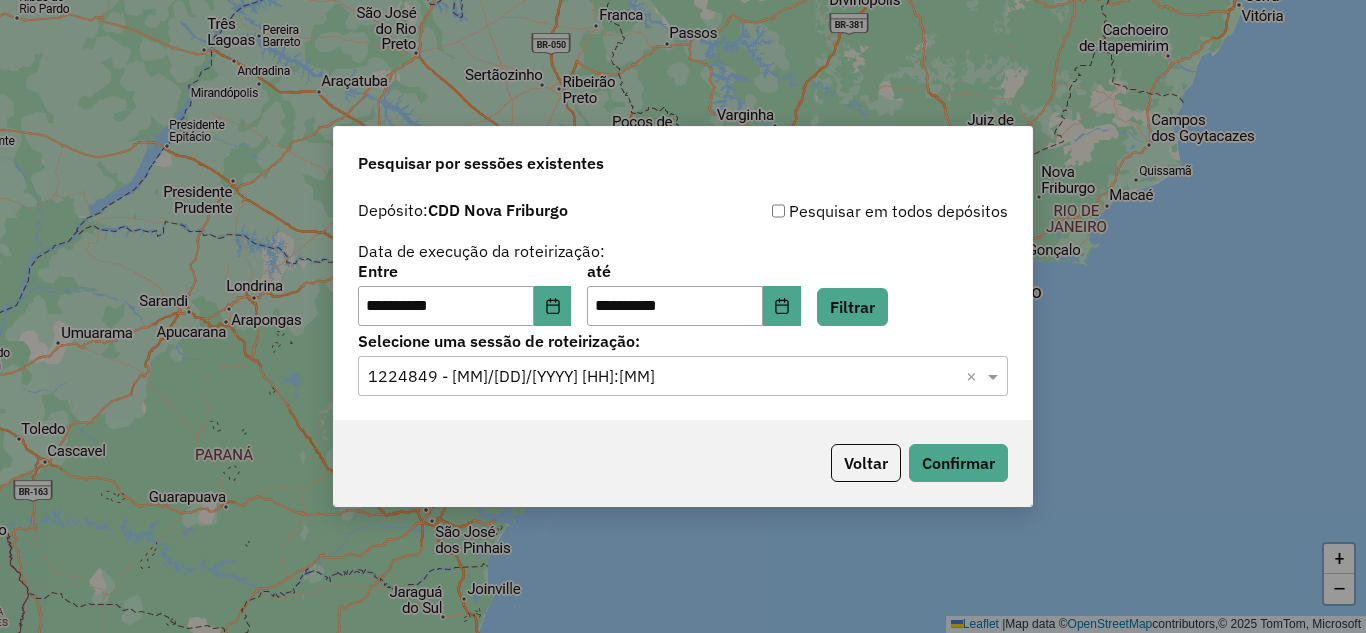 click 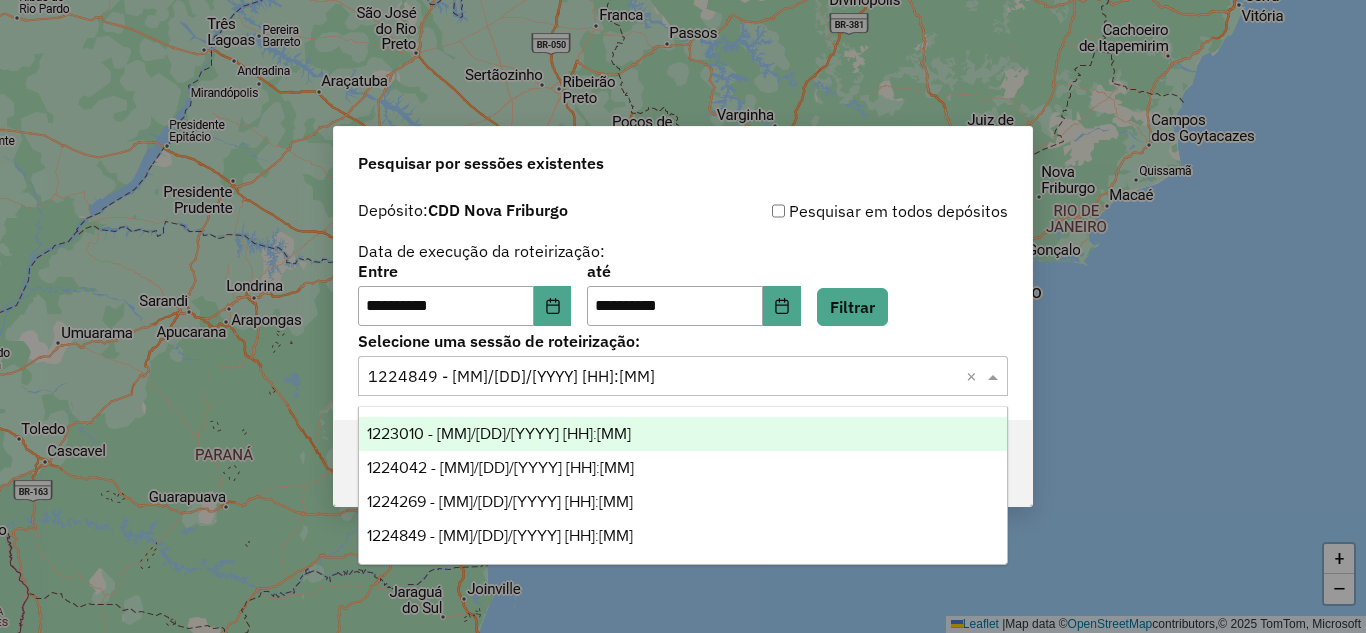 click on "1223010 - 04/08/2025 15:11" at bounding box center [499, 433] 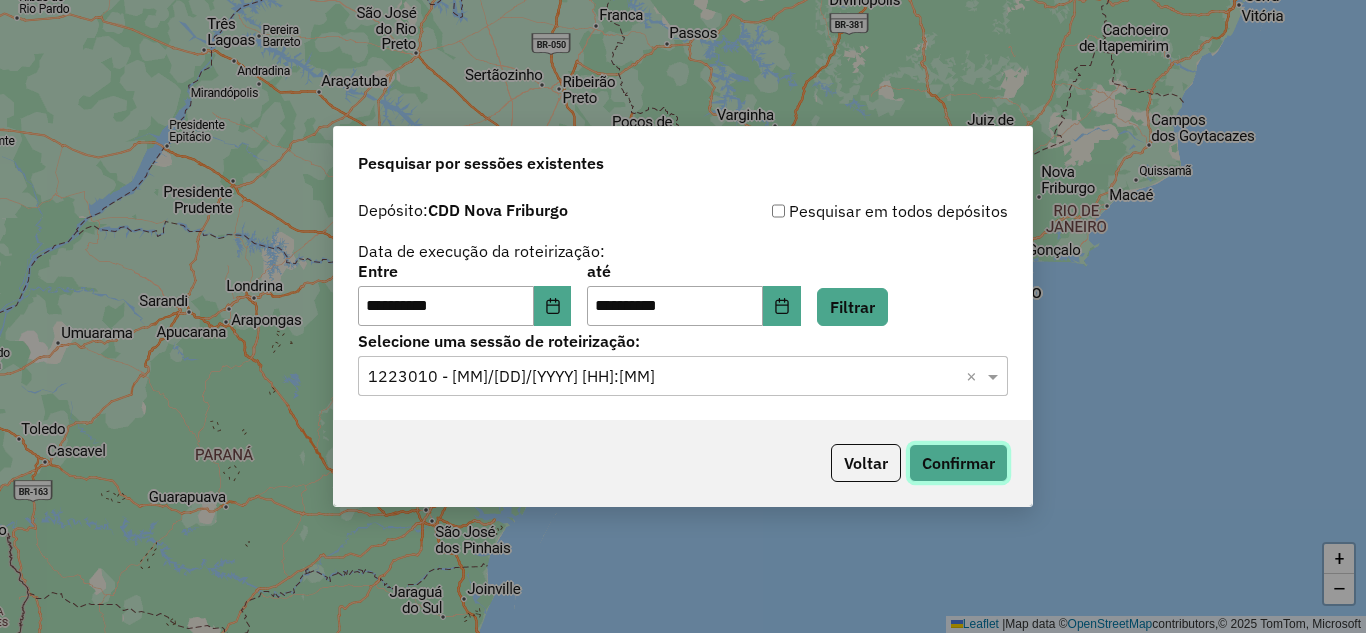 click on "Confirmar" 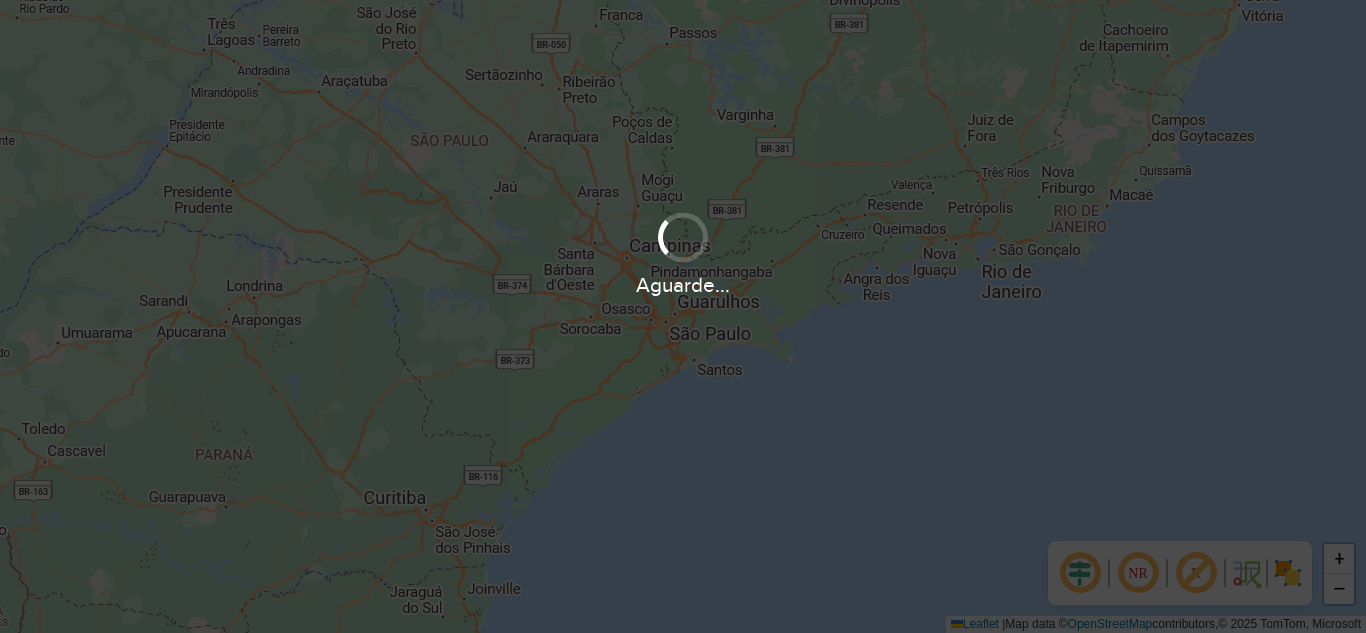 scroll, scrollTop: 0, scrollLeft: 0, axis: both 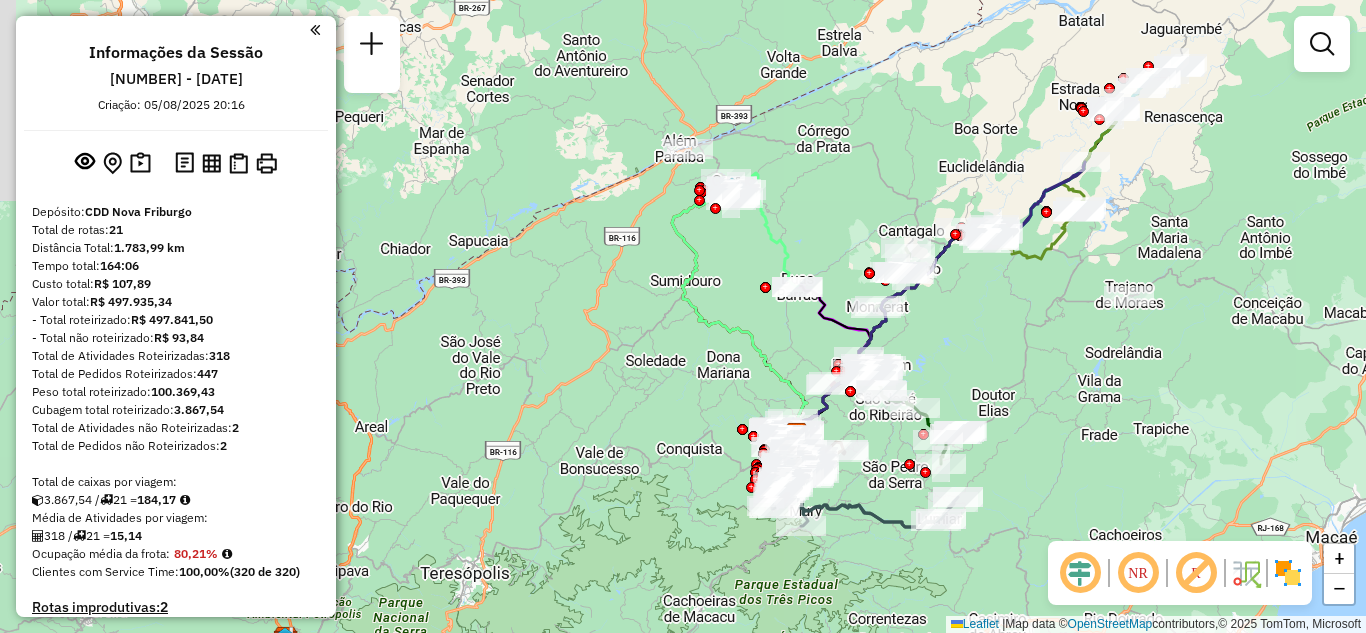 drag, startPoint x: 944, startPoint y: 283, endPoint x: 985, endPoint y: 343, distance: 72.67049 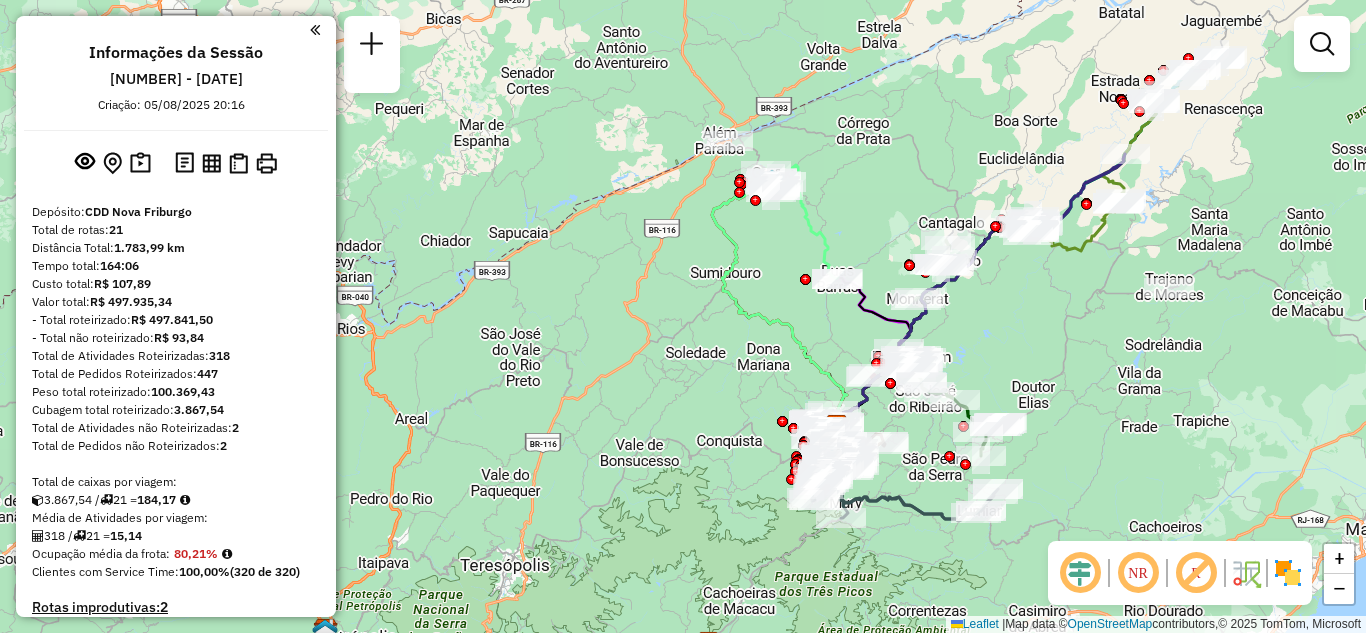 drag, startPoint x: 687, startPoint y: 351, endPoint x: 723, endPoint y: 337, distance: 38.626415 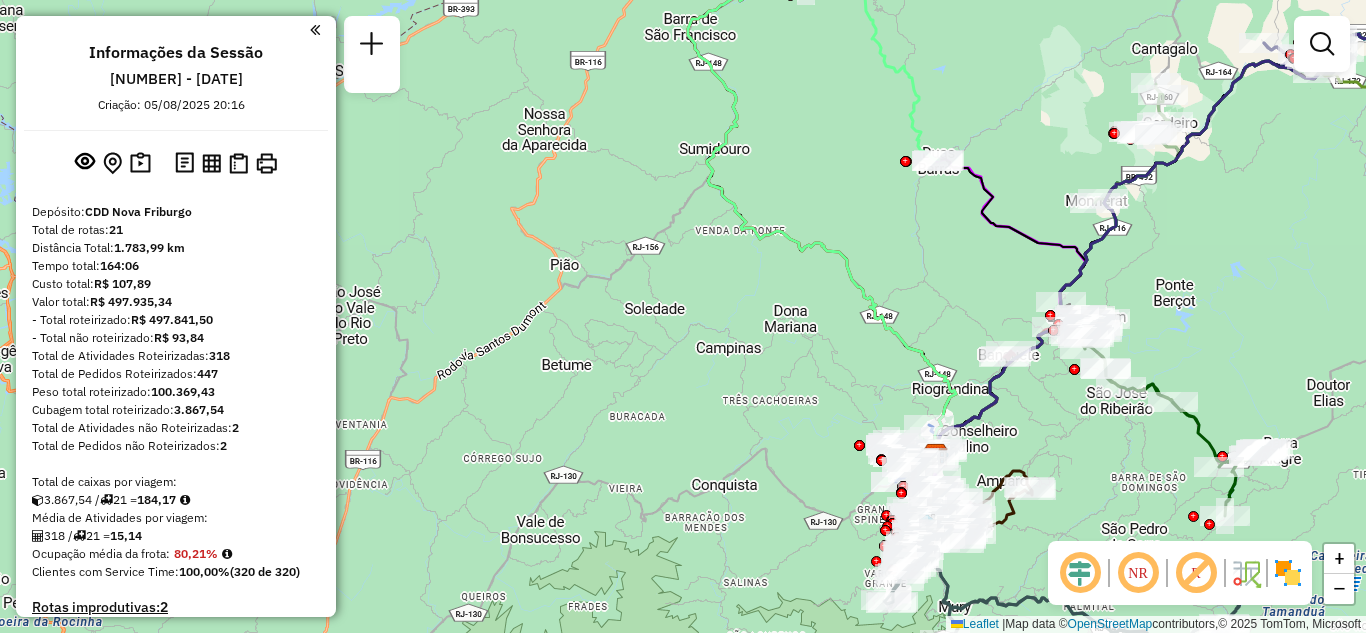 drag, startPoint x: 730, startPoint y: 384, endPoint x: 689, endPoint y: 333, distance: 65.43699 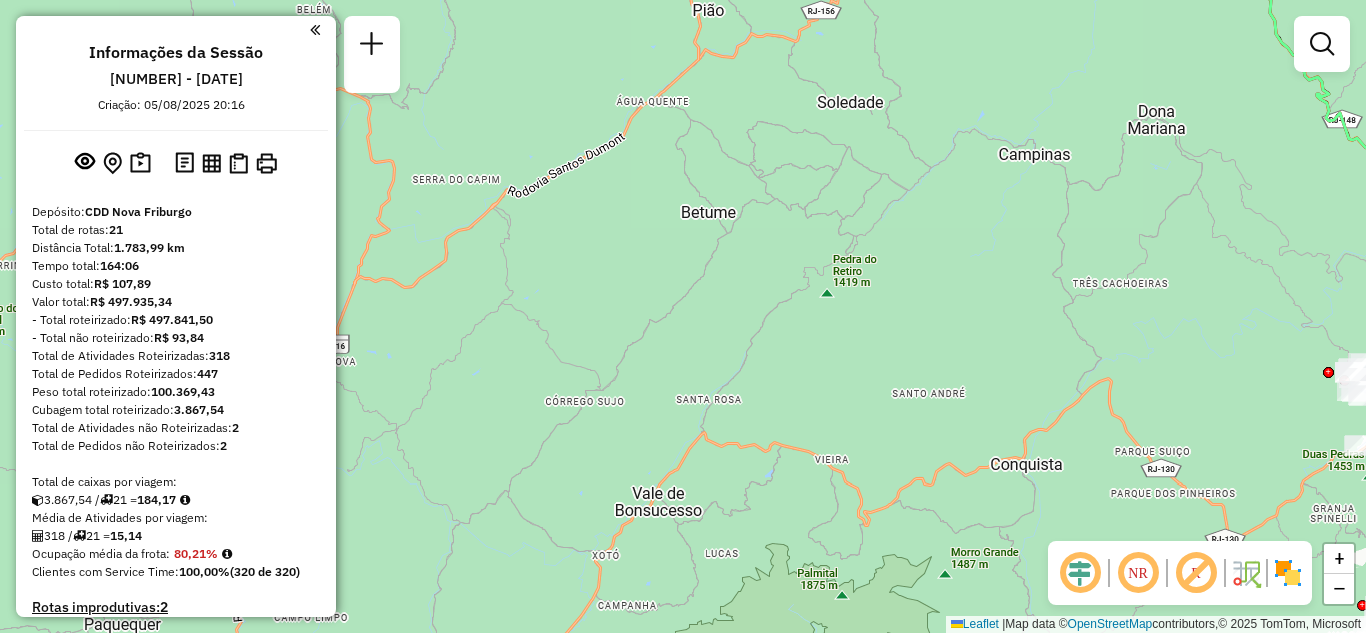 drag, startPoint x: 661, startPoint y: 395, endPoint x: 873, endPoint y: 213, distance: 279.40652 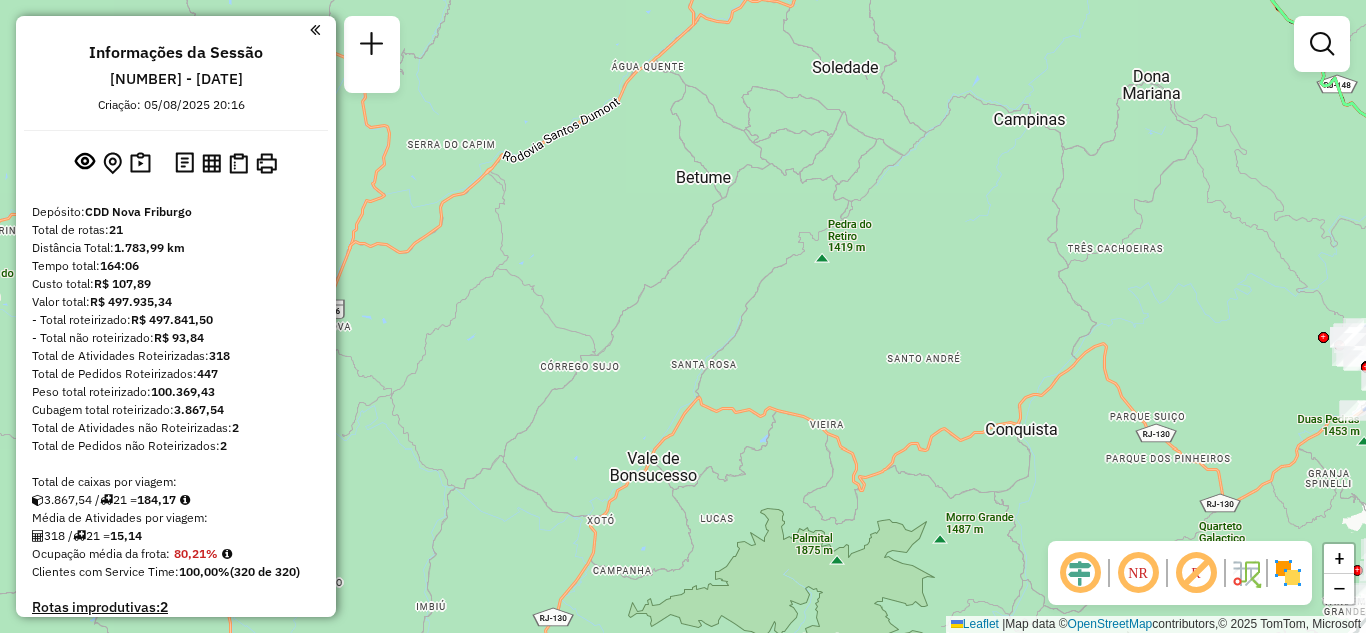 drag, startPoint x: 750, startPoint y: 369, endPoint x: 725, endPoint y: 301, distance: 72.44998 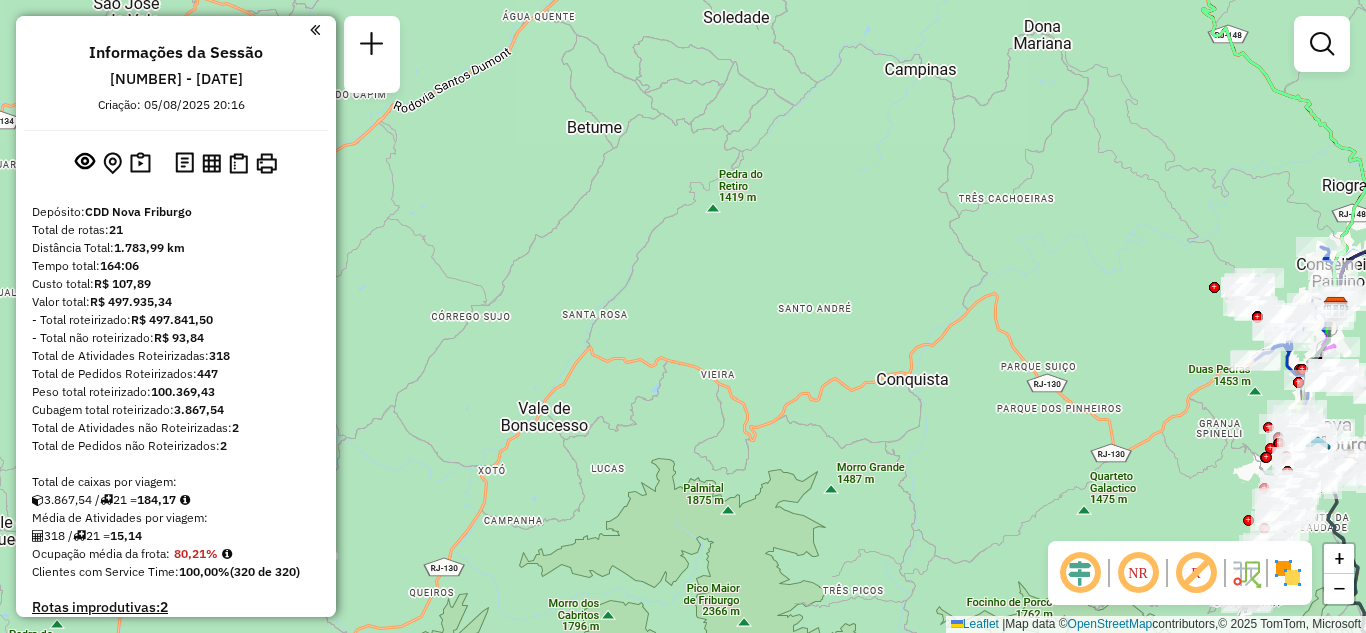 drag, startPoint x: 799, startPoint y: 336, endPoint x: 667, endPoint y: 313, distance: 133.9888 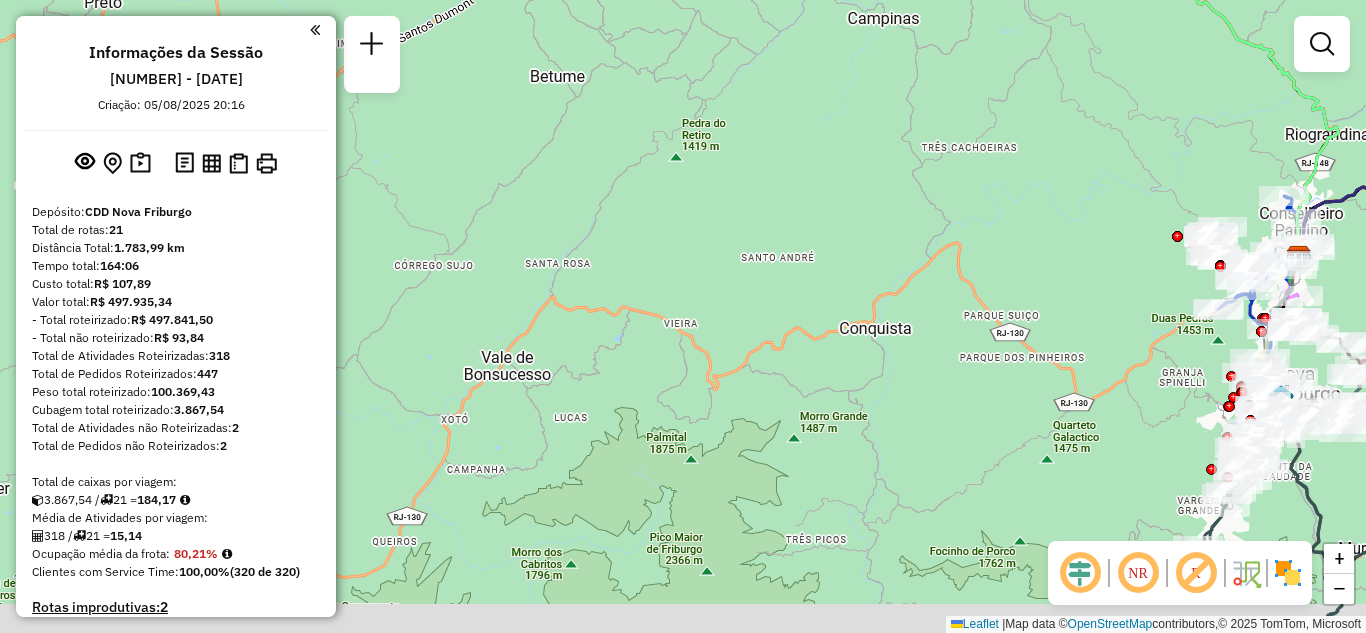 drag, startPoint x: 667, startPoint y: 444, endPoint x: 674, endPoint y: 334, distance: 110.2225 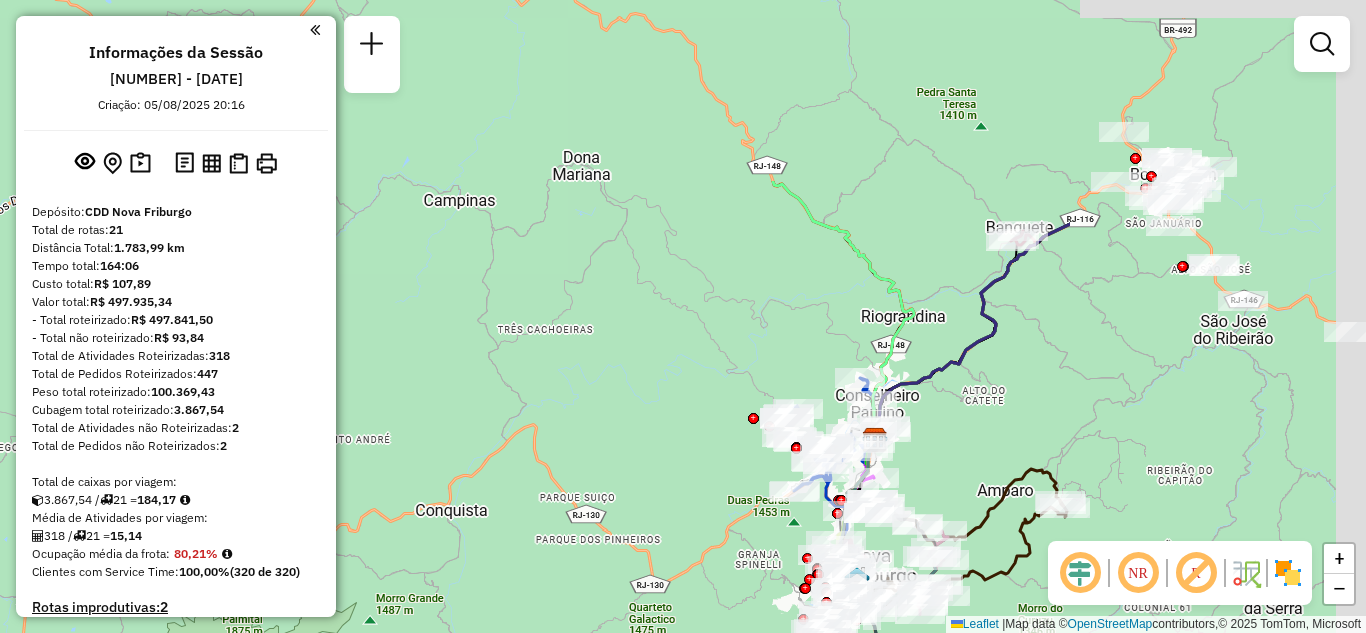 drag, startPoint x: 1009, startPoint y: 303, endPoint x: 571, endPoint y: 556, distance: 505.81915 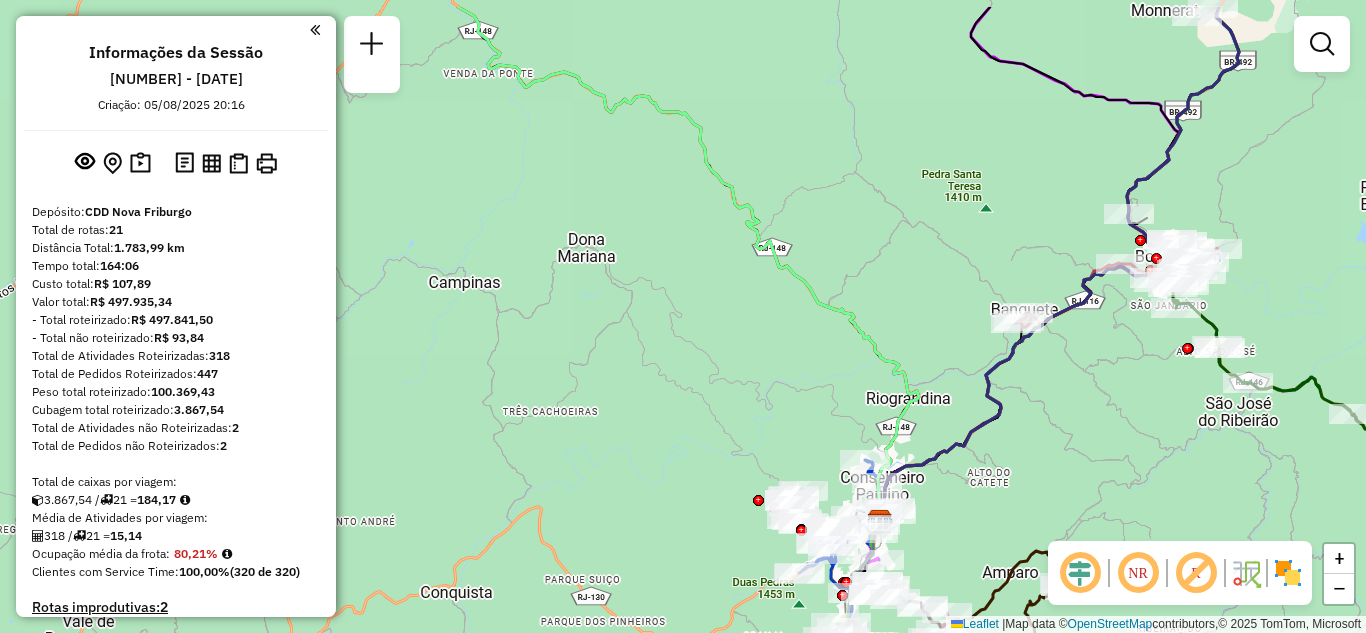 drag, startPoint x: 797, startPoint y: 307, endPoint x: 841, endPoint y: 445, distance: 144.84474 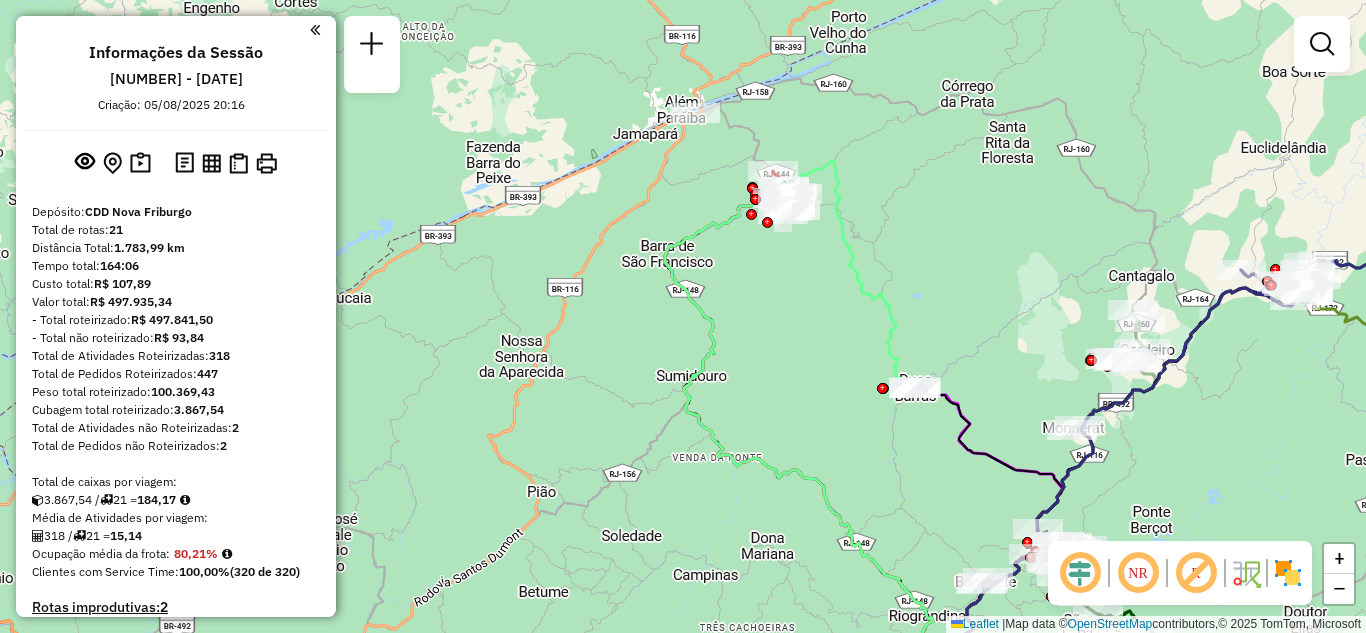 drag, startPoint x: 725, startPoint y: 406, endPoint x: 805, endPoint y: 550, distance: 164.73009 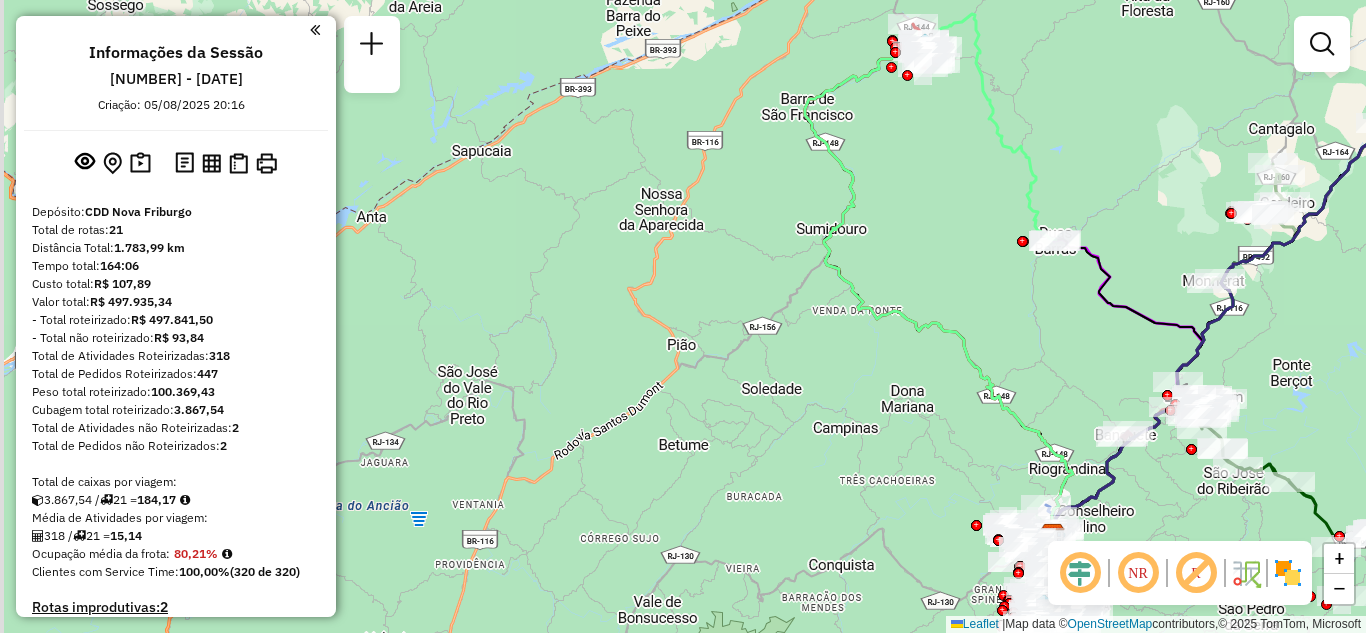 drag, startPoint x: 733, startPoint y: 418, endPoint x: 957, endPoint y: 151, distance: 348.51828 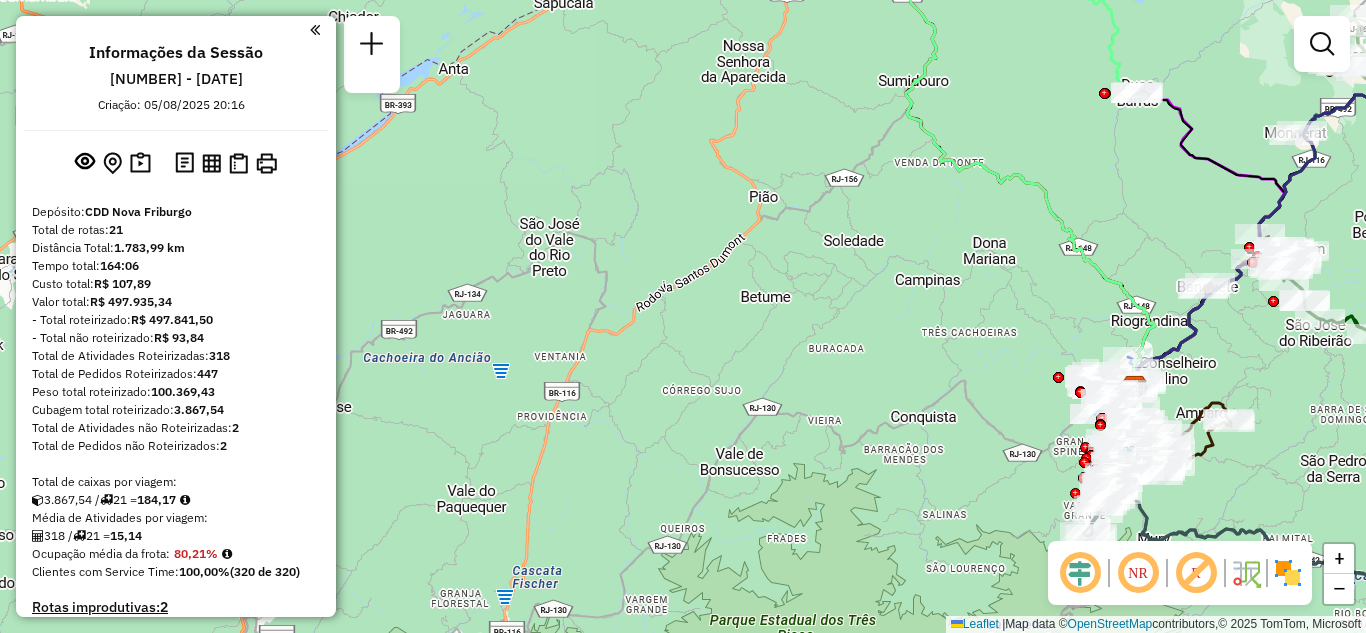 drag, startPoint x: 838, startPoint y: 423, endPoint x: 789, endPoint y: 300, distance: 132.40091 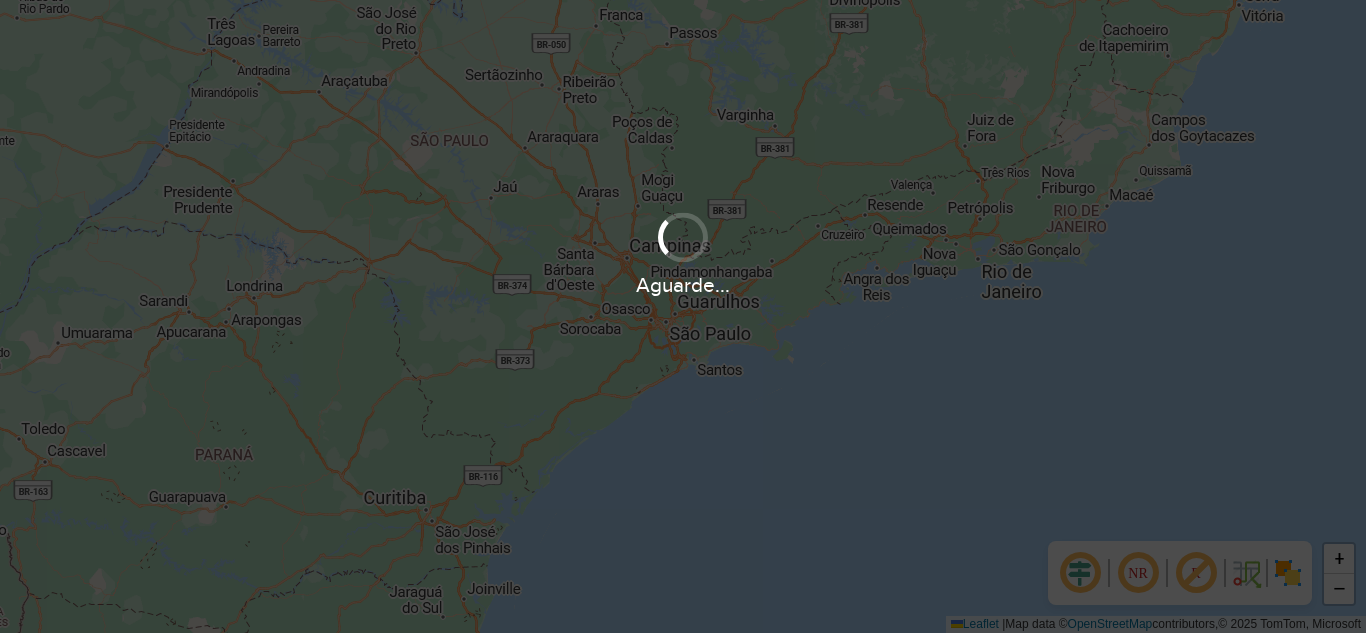 scroll, scrollTop: 0, scrollLeft: 0, axis: both 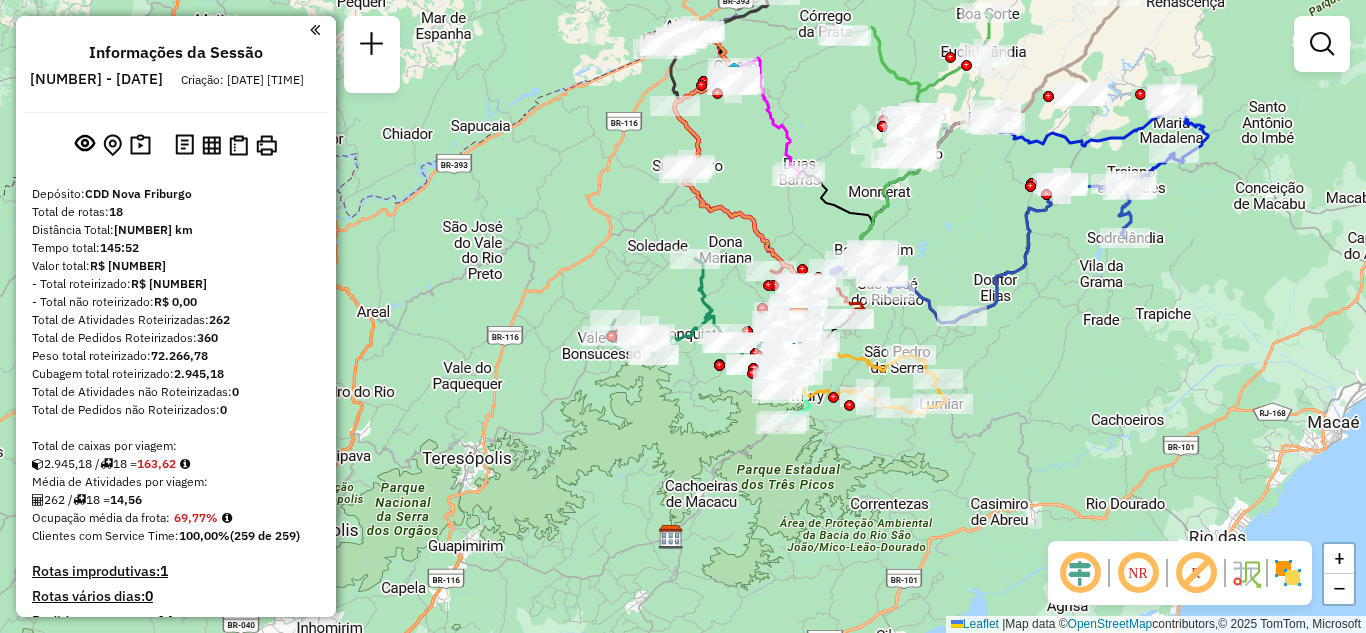 drag, startPoint x: 636, startPoint y: 207, endPoint x: 752, endPoint y: 210, distance: 116.03879 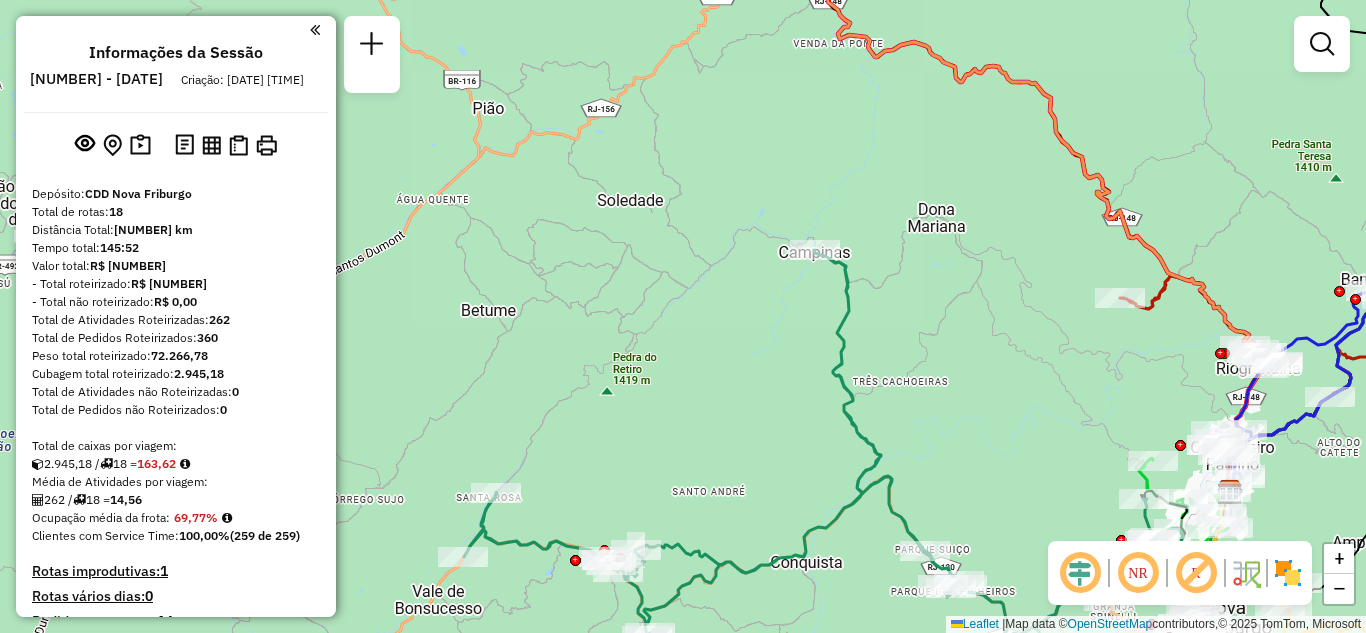 drag, startPoint x: 670, startPoint y: 278, endPoint x: 661, endPoint y: 407, distance: 129.31357 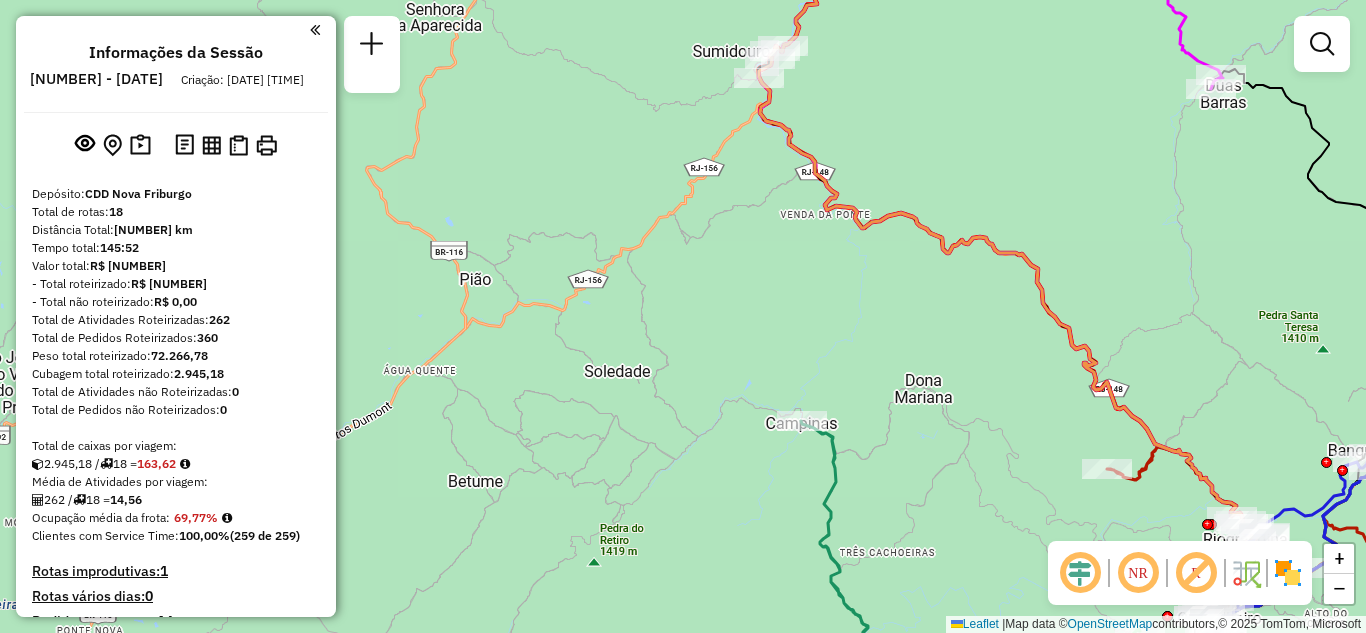 drag, startPoint x: 647, startPoint y: 284, endPoint x: 643, endPoint y: 324, distance: 40.1995 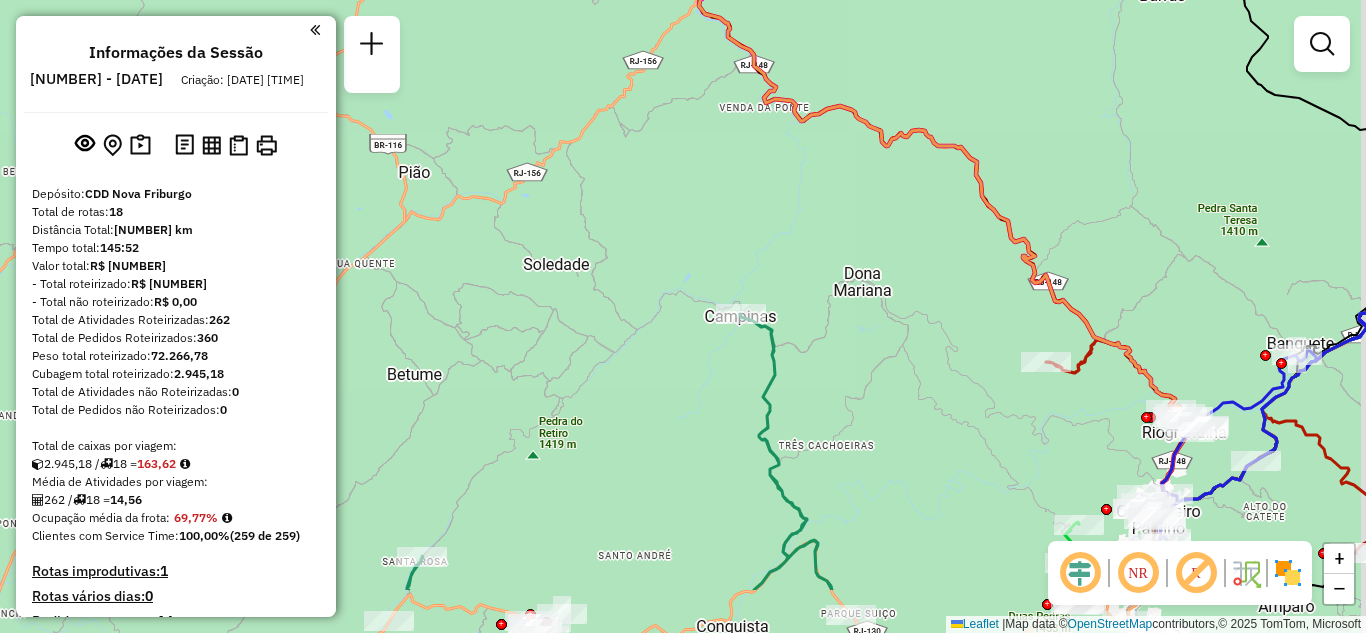 drag, startPoint x: 684, startPoint y: 340, endPoint x: 609, endPoint y: 221, distance: 140.66272 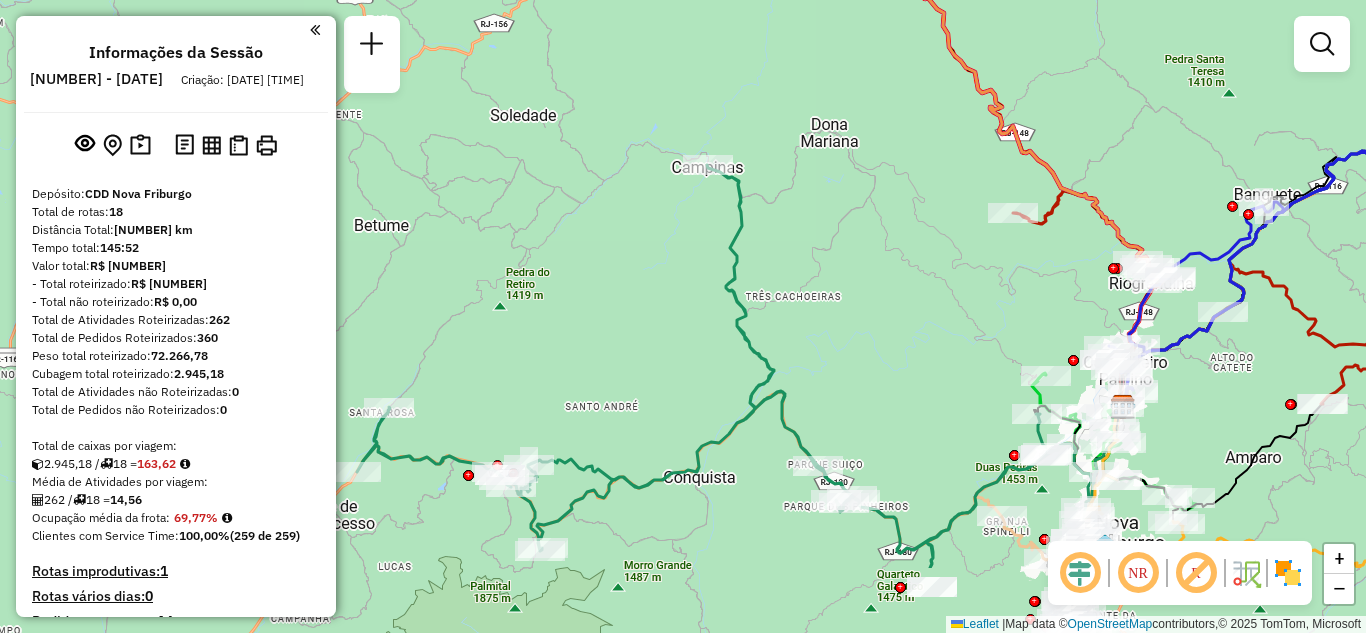 drag, startPoint x: 678, startPoint y: 377, endPoint x: 655, endPoint y: 262, distance: 117.27745 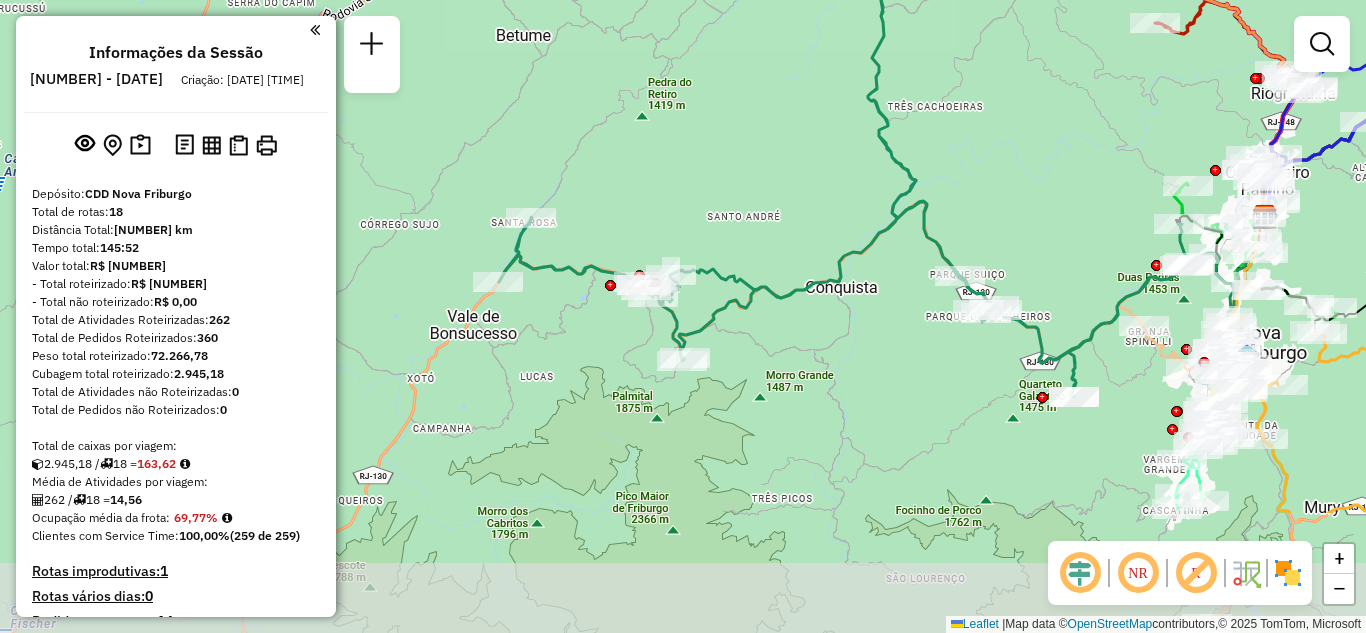 drag, startPoint x: 654, startPoint y: 325, endPoint x: 798, endPoint y: 140, distance: 234.43762 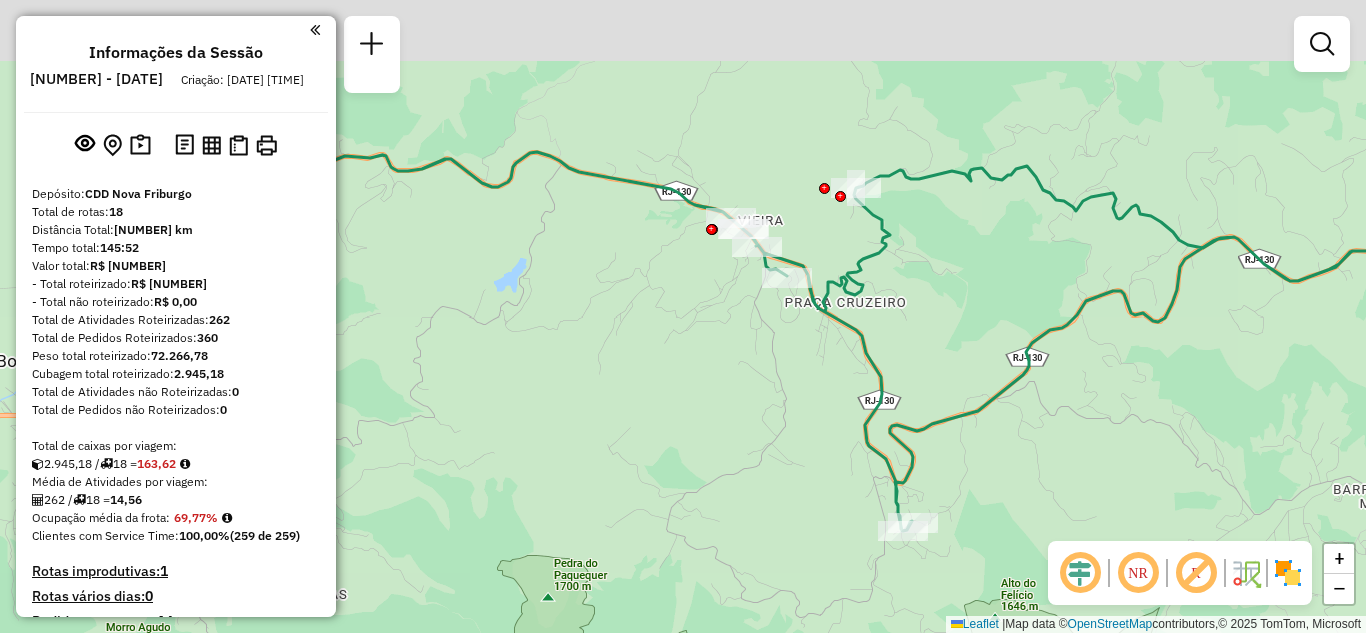 drag, startPoint x: 697, startPoint y: 251, endPoint x: 699, endPoint y: 464, distance: 213.00938 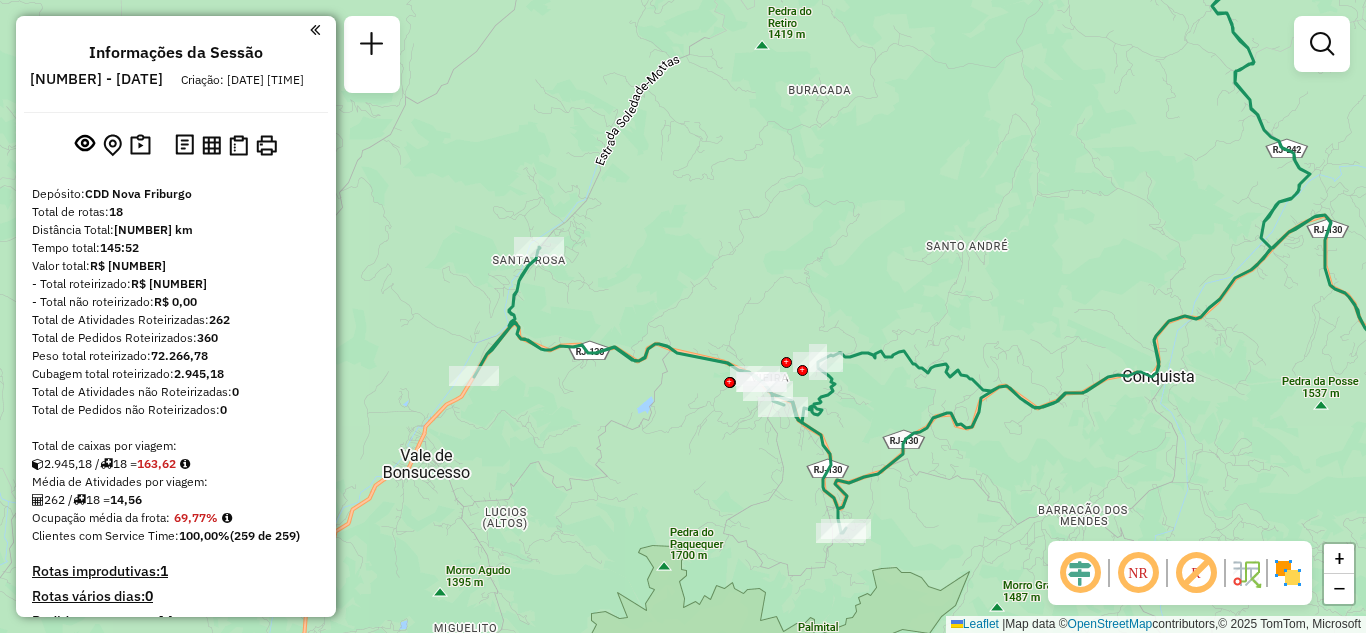 drag, startPoint x: 675, startPoint y: 476, endPoint x: 719, endPoint y: 476, distance: 44 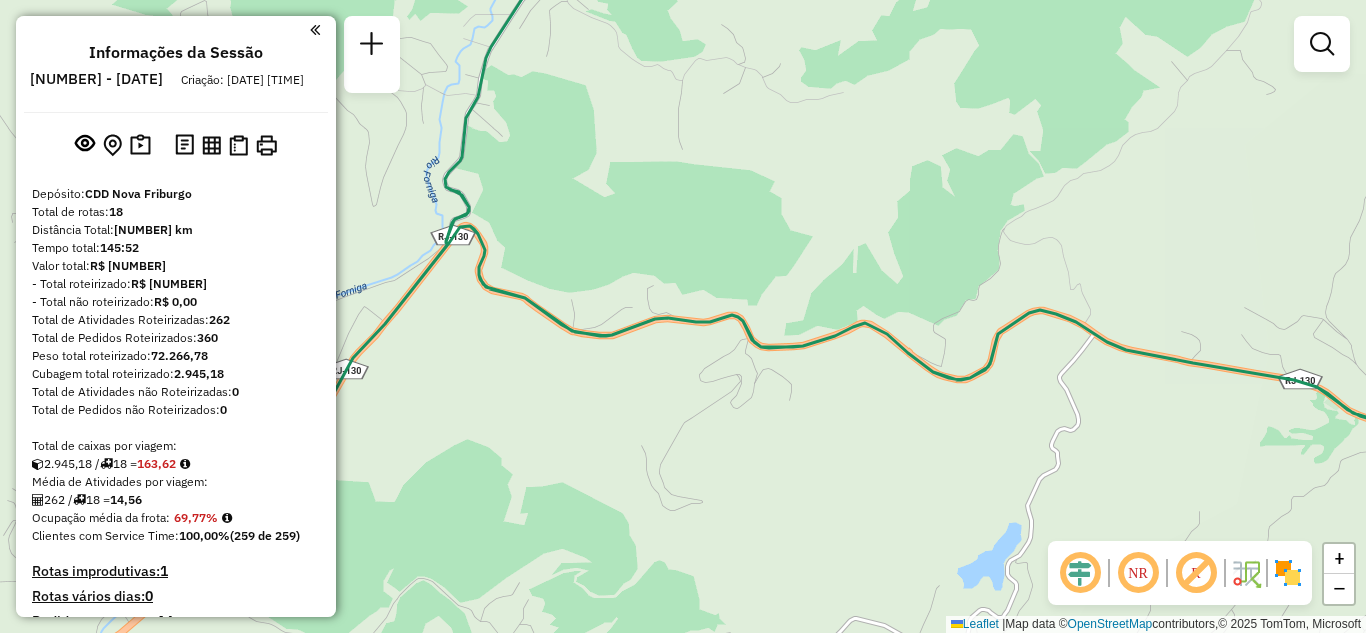 drag, startPoint x: 523, startPoint y: 368, endPoint x: 646, endPoint y: 489, distance: 172.53986 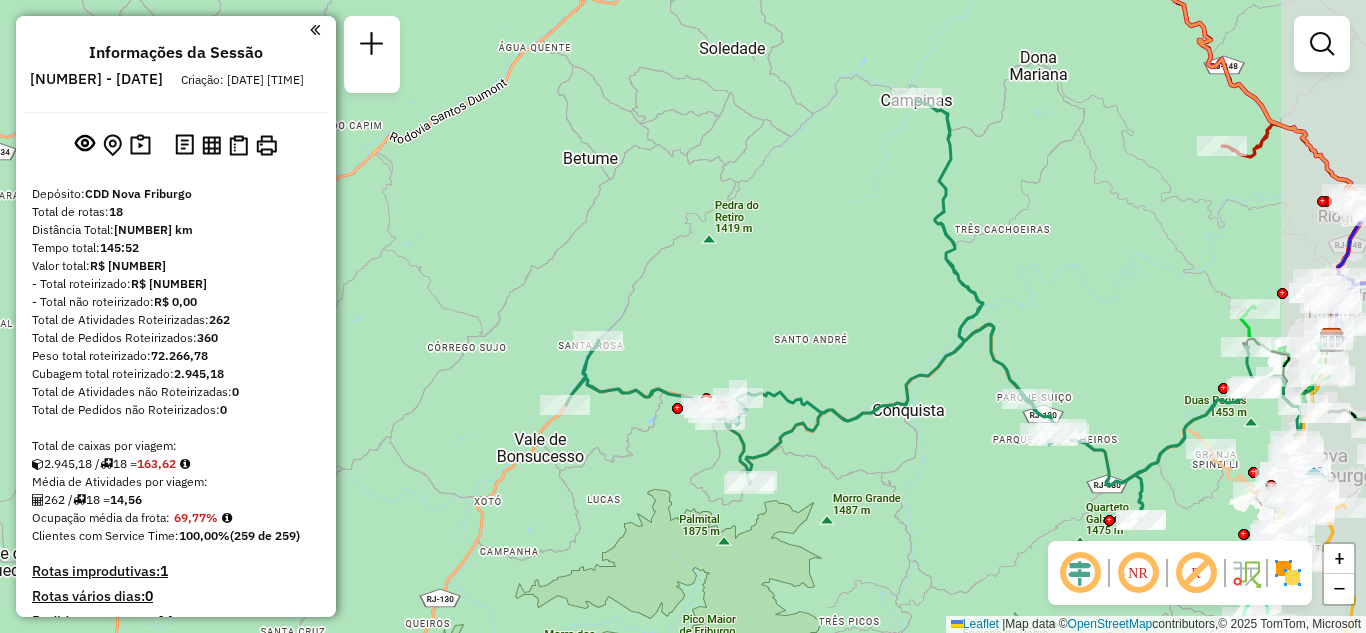drag, startPoint x: 764, startPoint y: 477, endPoint x: 663, endPoint y: 485, distance: 101.31634 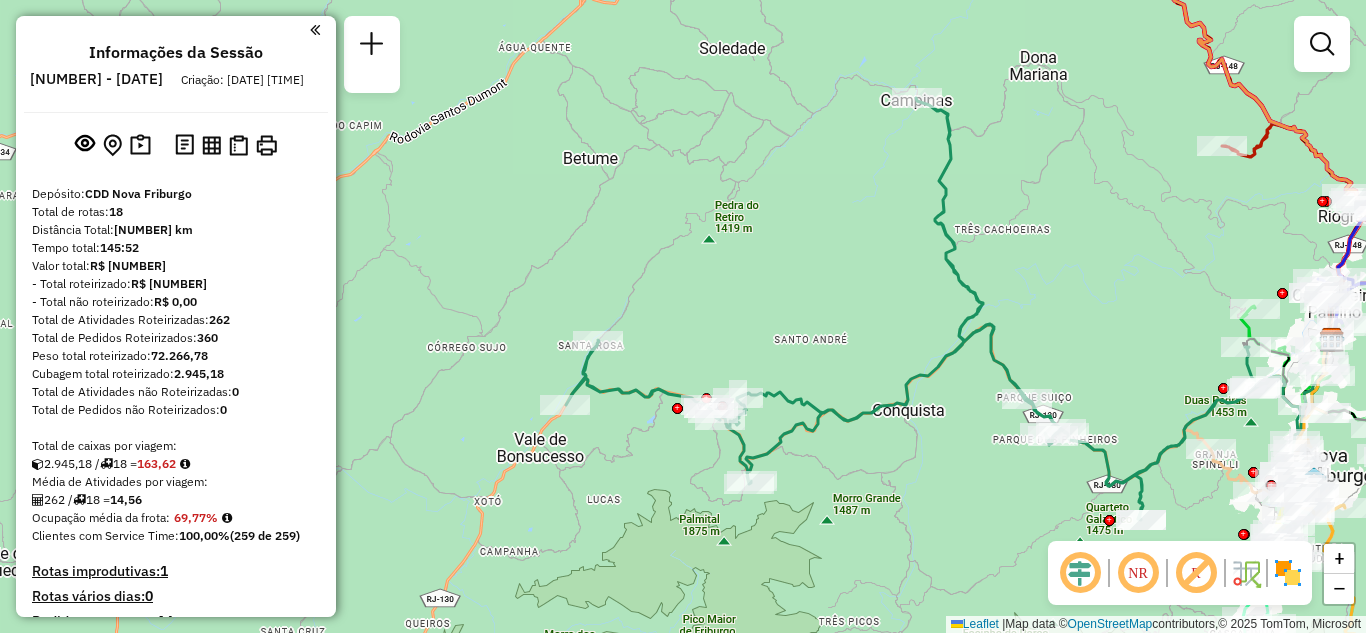 click on "Janela de atendimento Grade de atendimento Capacidade Transportadoras Veículos Cliente Pedidos  Rotas Selecione os dias de semana para filtrar as janelas de atendimento  Seg   Ter   Qua   Qui   Sex   Sáb   Dom  Informe o período da janela de atendimento: De: Até:  Filtrar exatamente a janela do cliente  Considerar janela de atendimento padrão  Selecione os dias de semana para filtrar as grades de atendimento  Seg   Ter   Qua   Qui   Sex   Sáb   Dom   Considerar clientes sem dia de atendimento cadastrado  Clientes fora do dia de atendimento selecionado Filtrar as atividades entre os valores definidos abaixo:  Peso mínimo:   Peso máximo:   Cubagem mínima:   Cubagem máxima:   De:   Até:  Filtrar as atividades entre o tempo de atendimento definido abaixo:  De:   Até:   Considerar capacidade total dos clientes não roteirizados Transportadora: Selecione um ou mais itens Tipo de veículo: Selecione um ou mais itens Veículo: Selecione um ou mais itens Motorista: Selecione um ou mais itens Nome: Rótulo:" 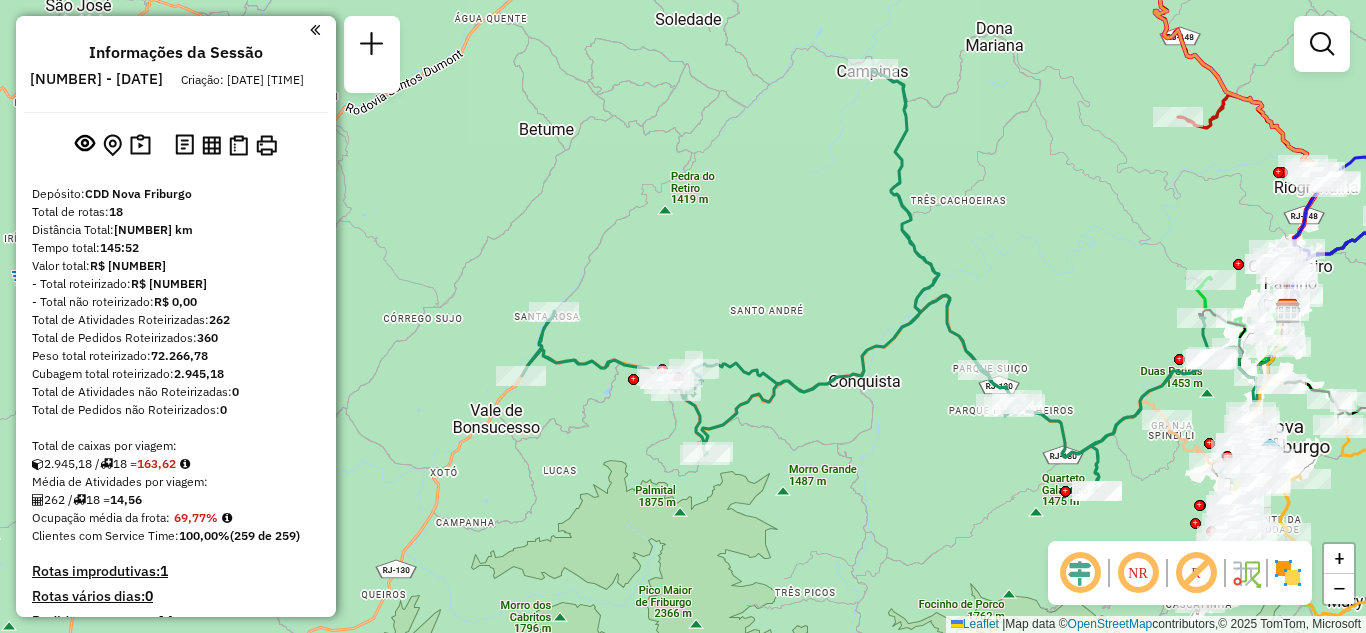 drag, startPoint x: 660, startPoint y: 469, endPoint x: 602, endPoint y: 429, distance: 70.45566 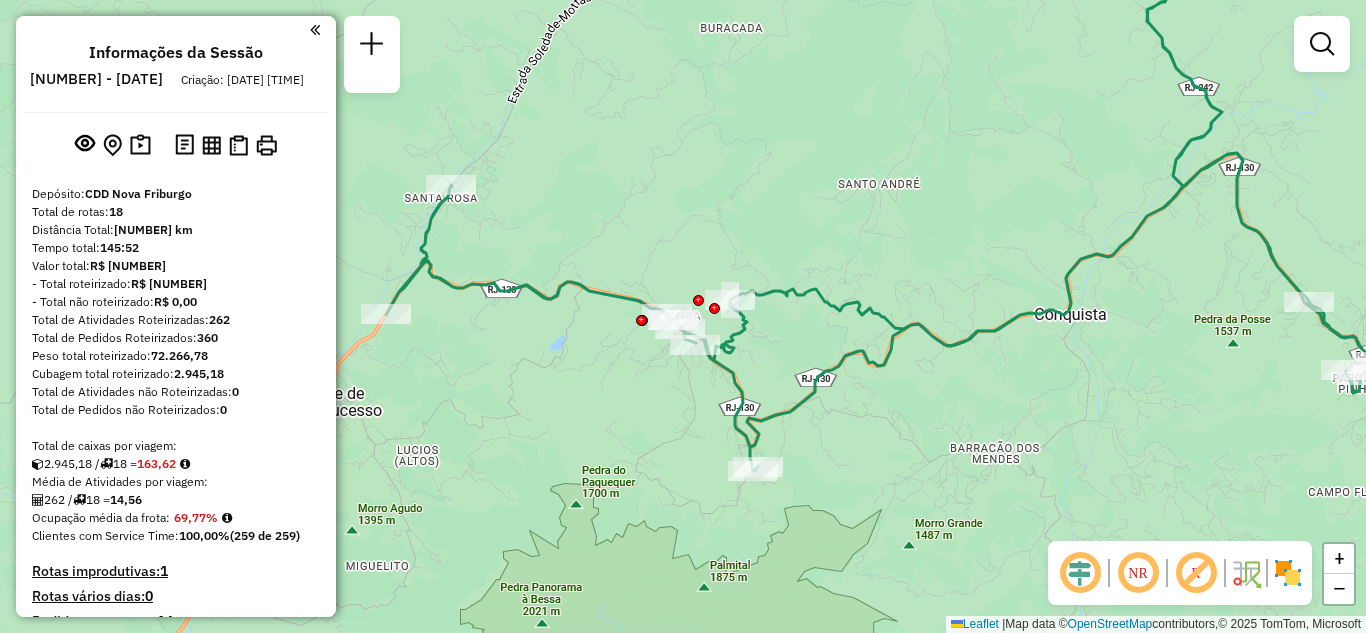 drag, startPoint x: 544, startPoint y: 353, endPoint x: 633, endPoint y: 457, distance: 136.88316 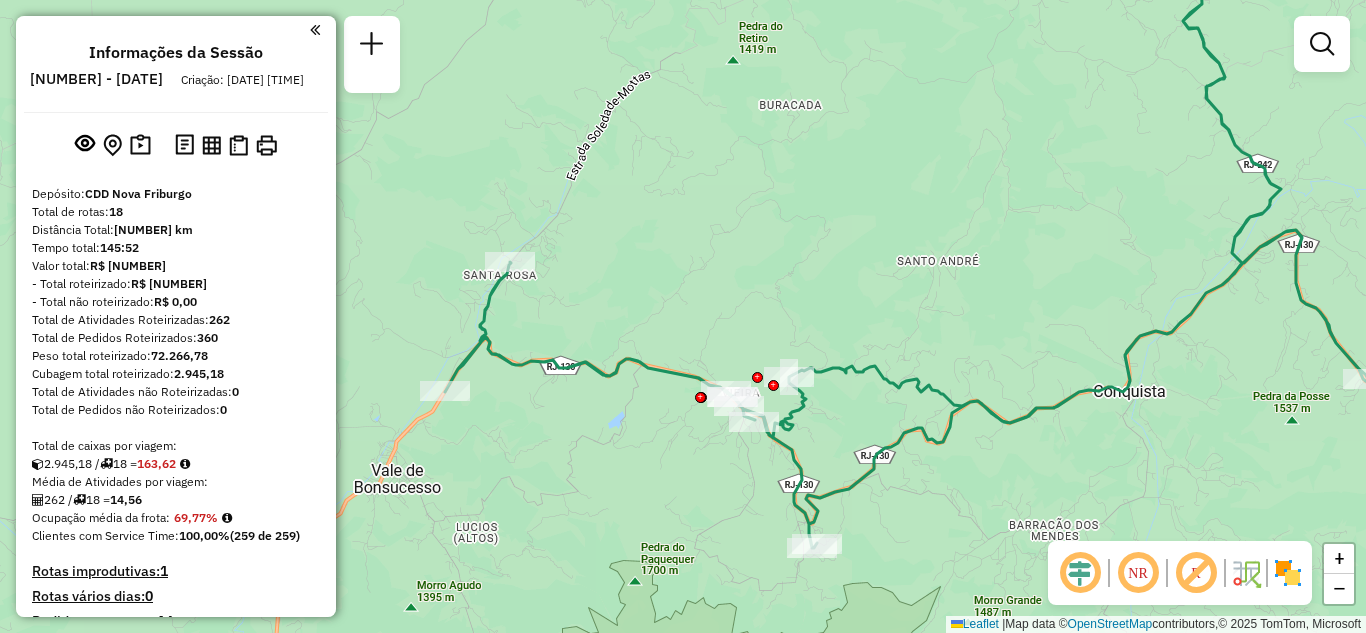 drag, startPoint x: 704, startPoint y: 356, endPoint x: 672, endPoint y: 328, distance: 42.520584 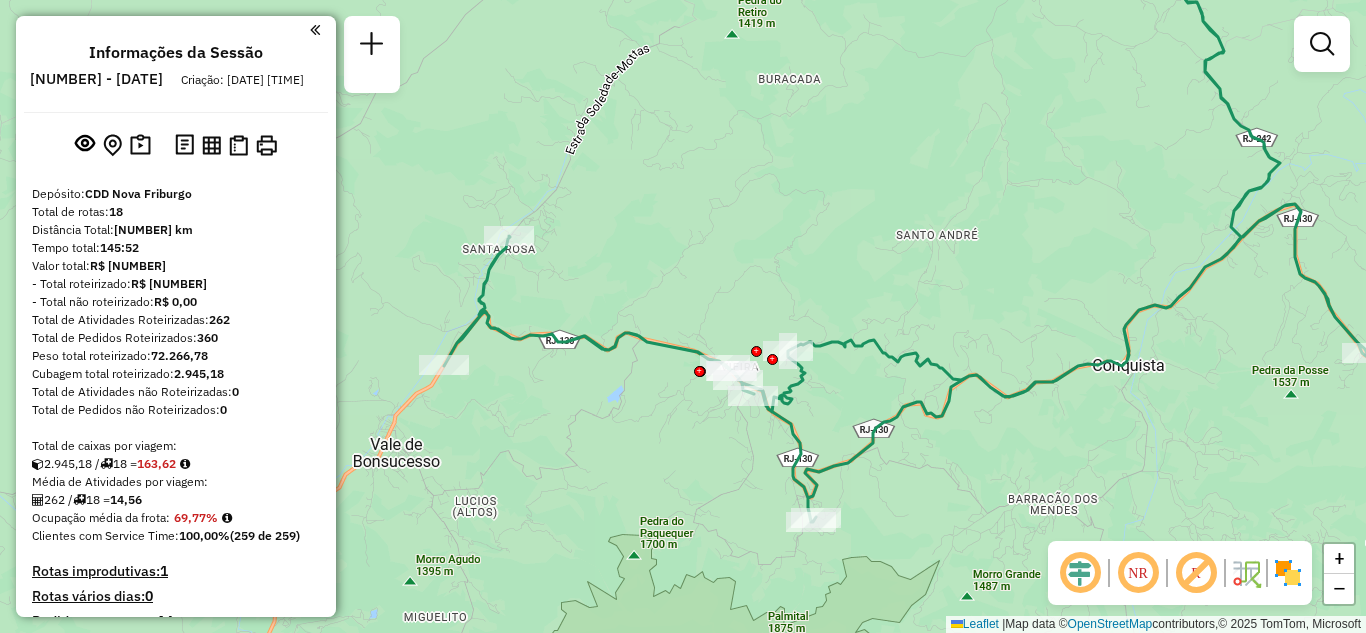 drag, startPoint x: 1040, startPoint y: 434, endPoint x: 1059, endPoint y: 402, distance: 37.215588 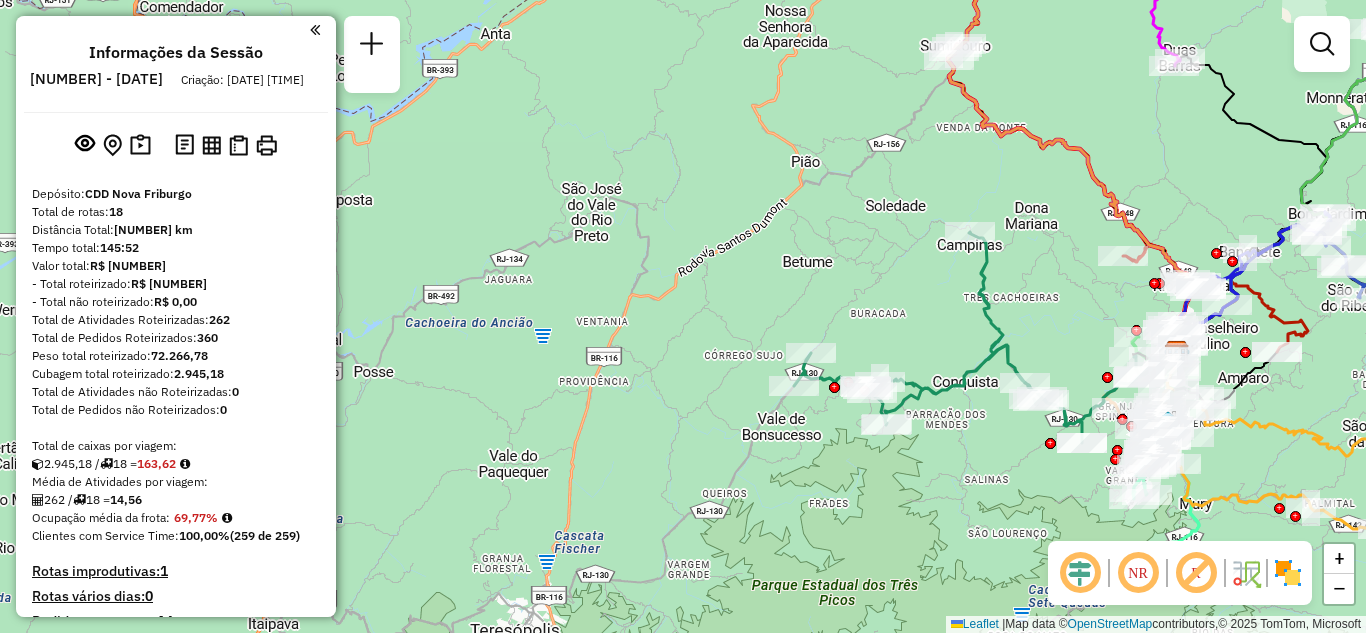drag, startPoint x: 822, startPoint y: 450, endPoint x: 763, endPoint y: 467, distance: 61.400326 